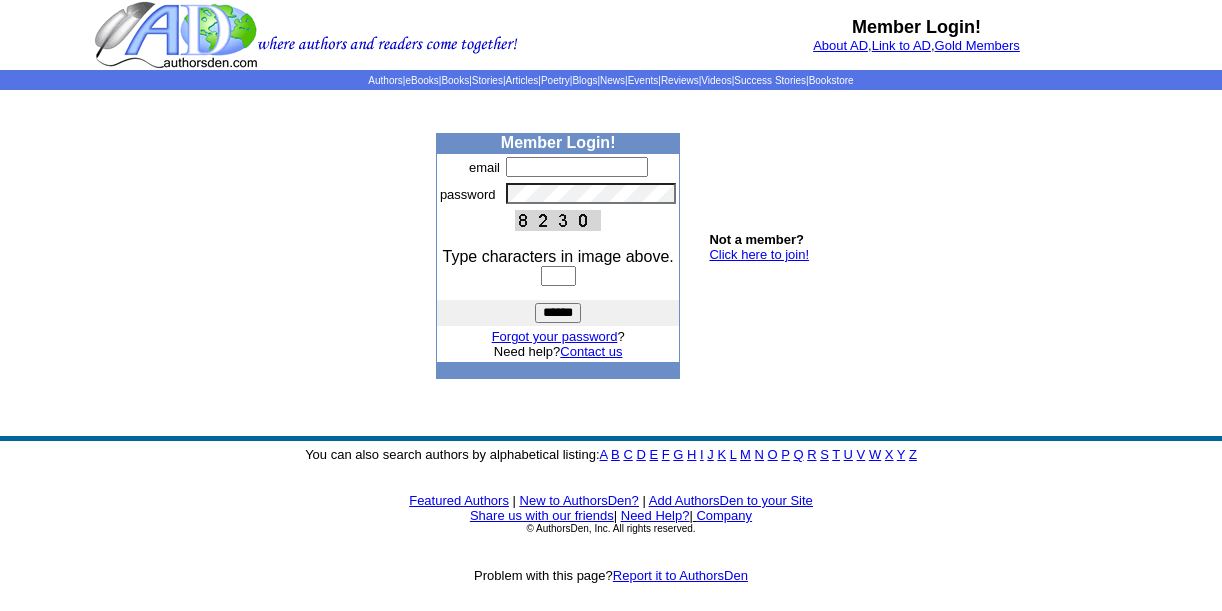 scroll, scrollTop: 0, scrollLeft: 0, axis: both 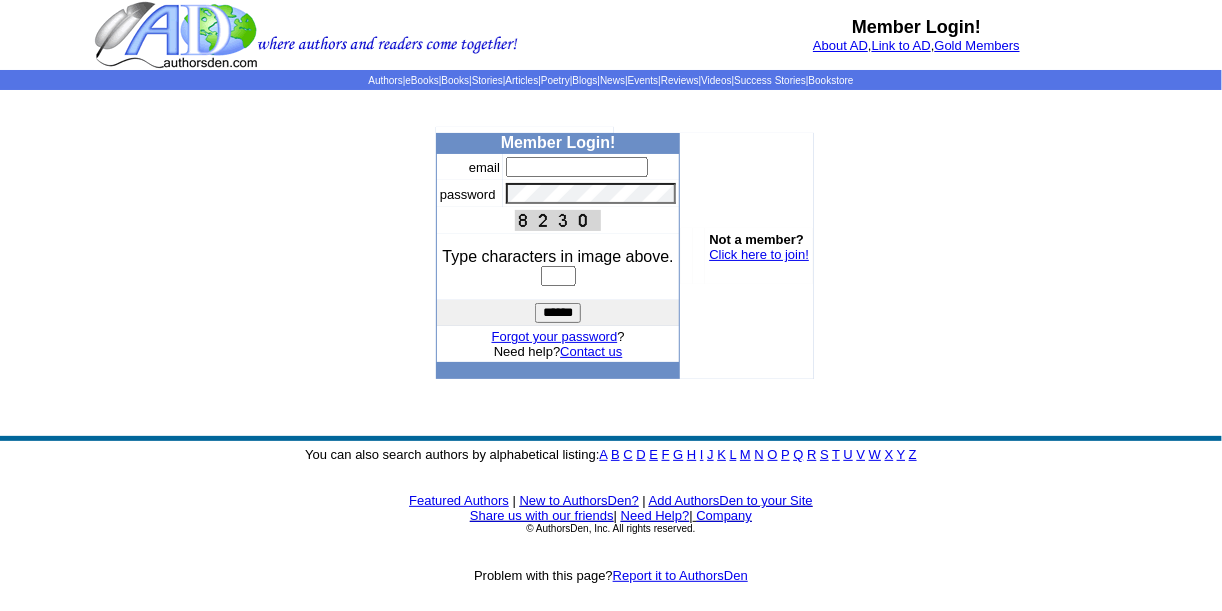 click at bounding box center [577, 167] 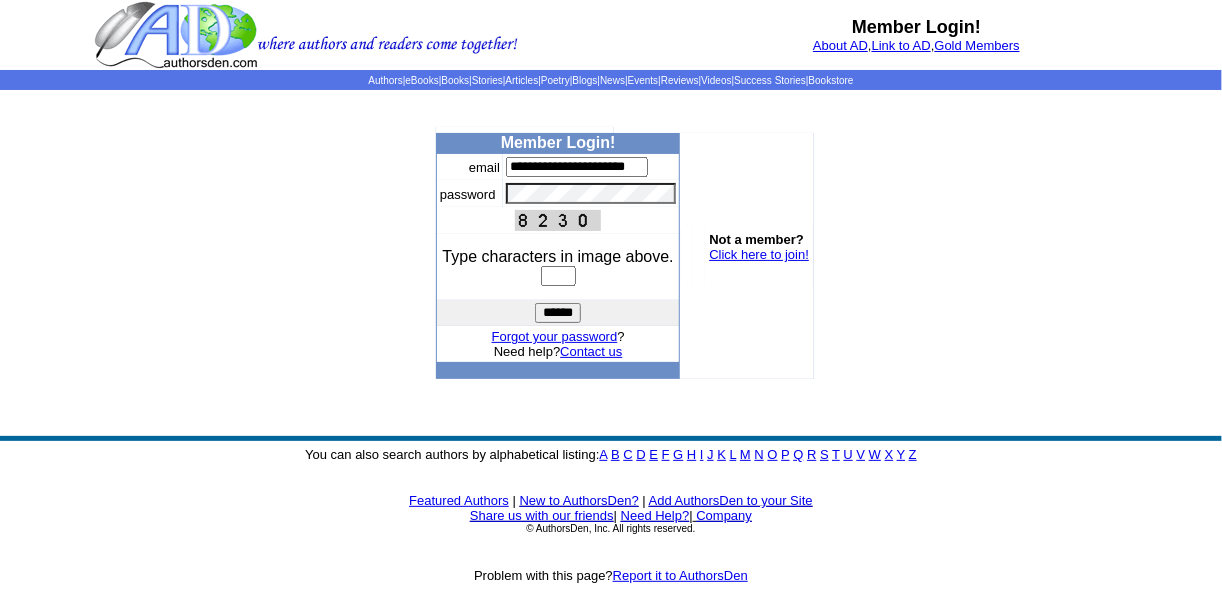 click at bounding box center [558, 276] 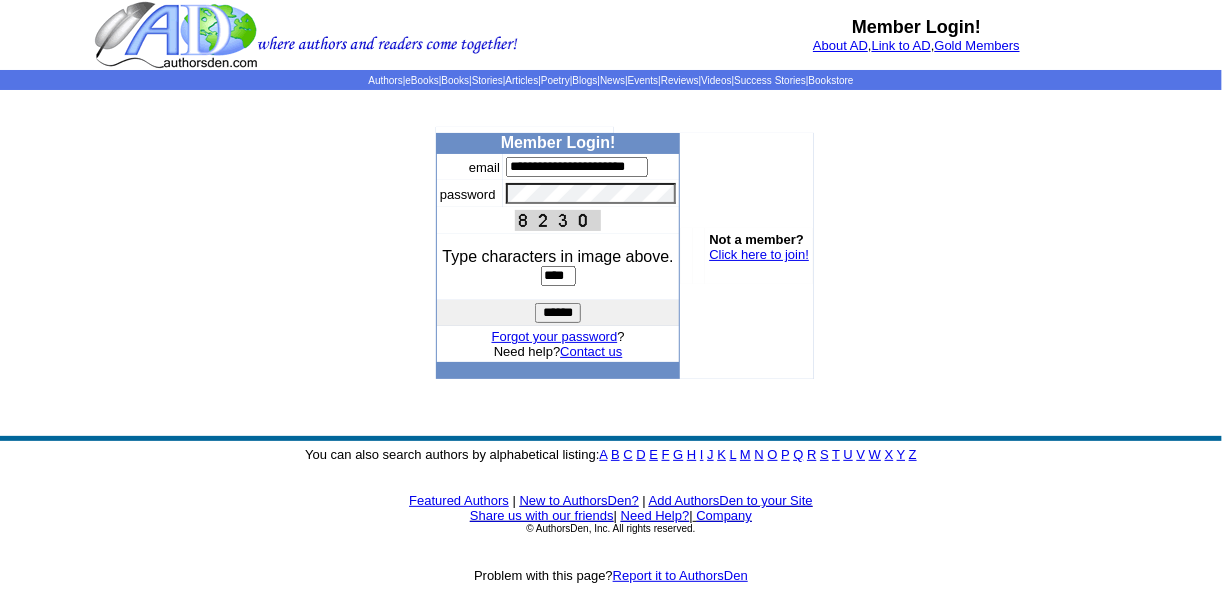 type on "****" 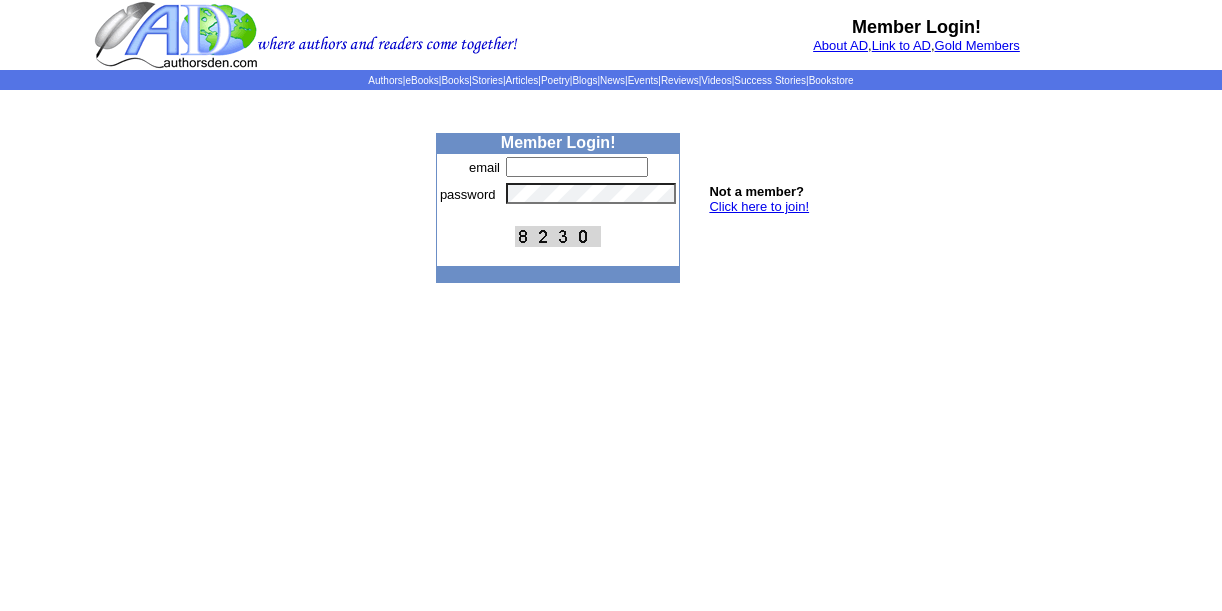 scroll, scrollTop: 0, scrollLeft: 0, axis: both 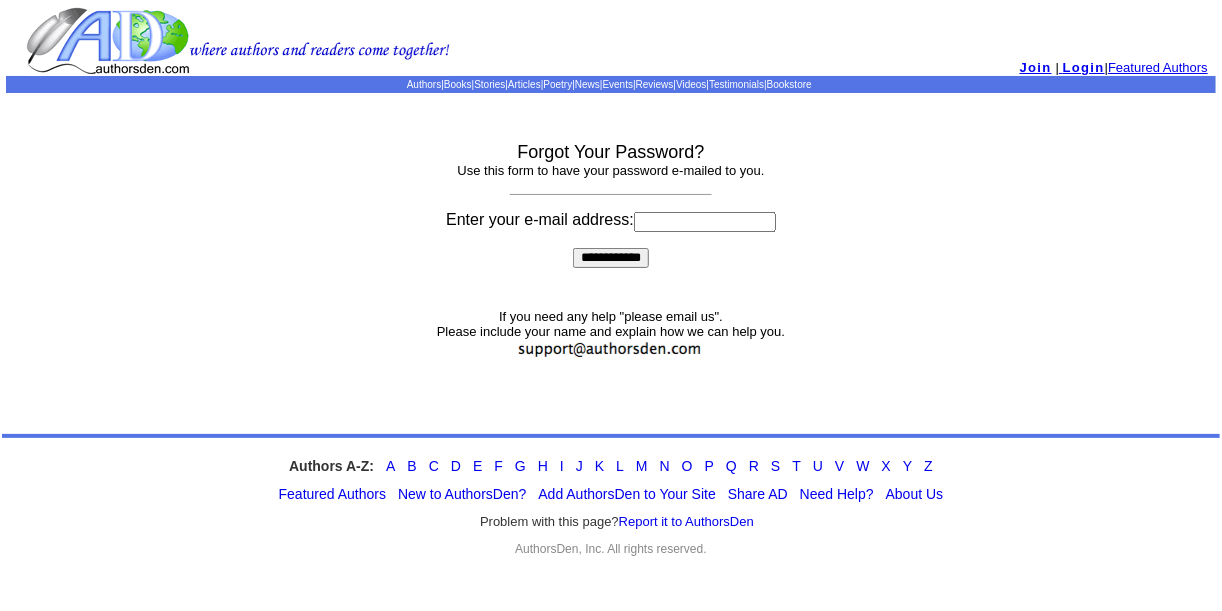 click at bounding box center [705, 222] 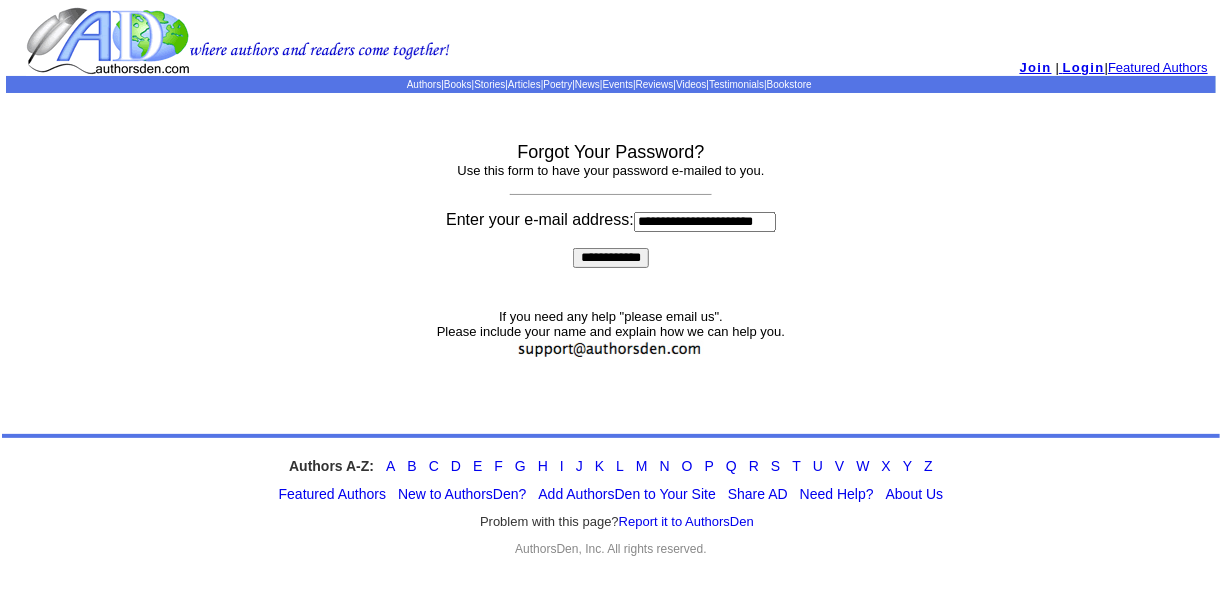 click on "**********" at bounding box center (611, 258) 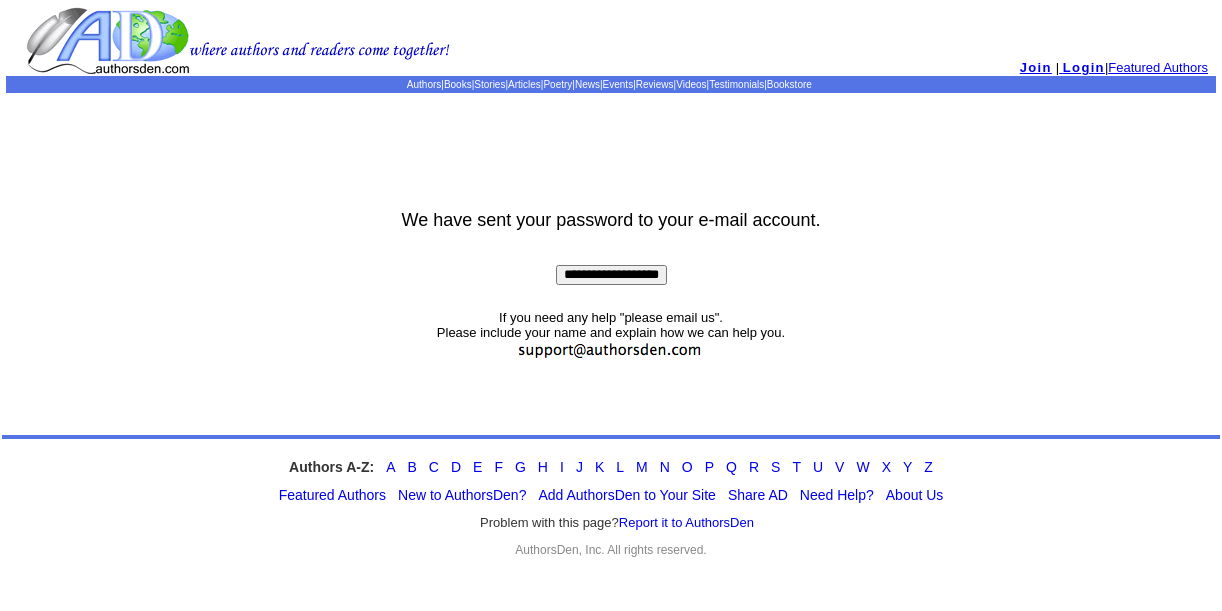 scroll, scrollTop: 0, scrollLeft: 0, axis: both 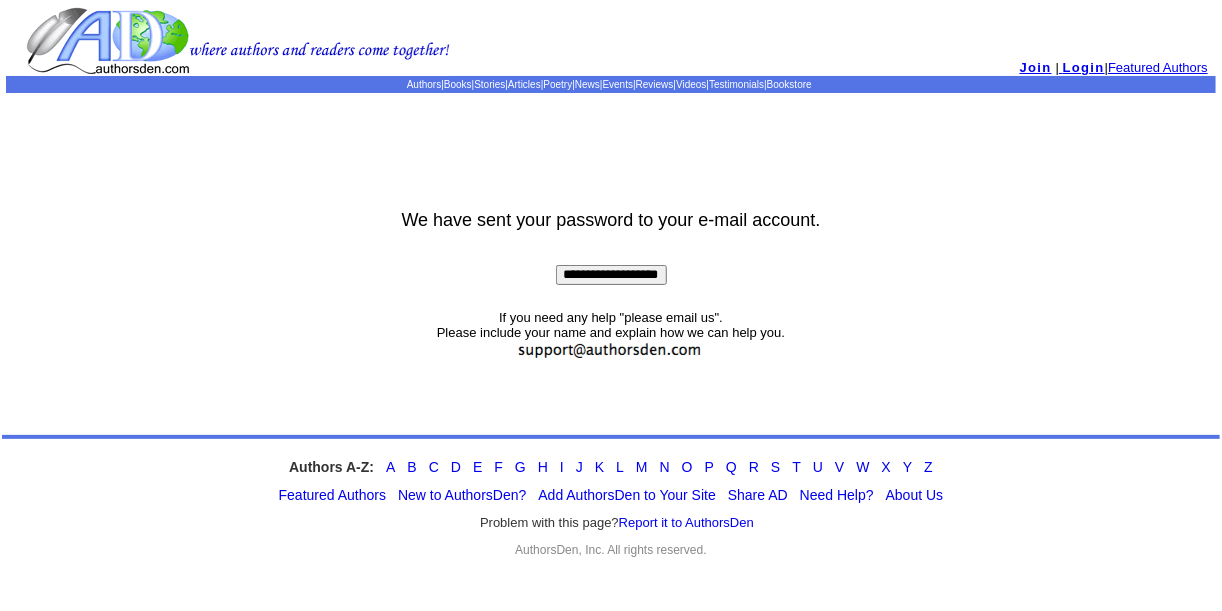 drag, startPoint x: 978, startPoint y: 7, endPoint x: 734, endPoint y: 133, distance: 274.61246 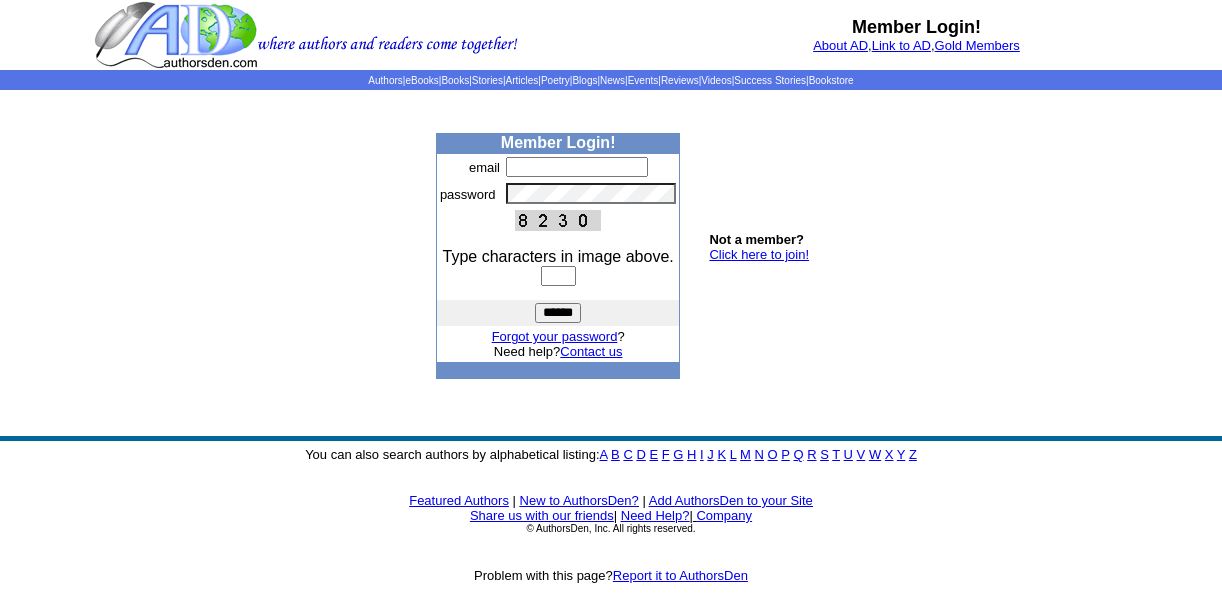 scroll, scrollTop: 0, scrollLeft: 0, axis: both 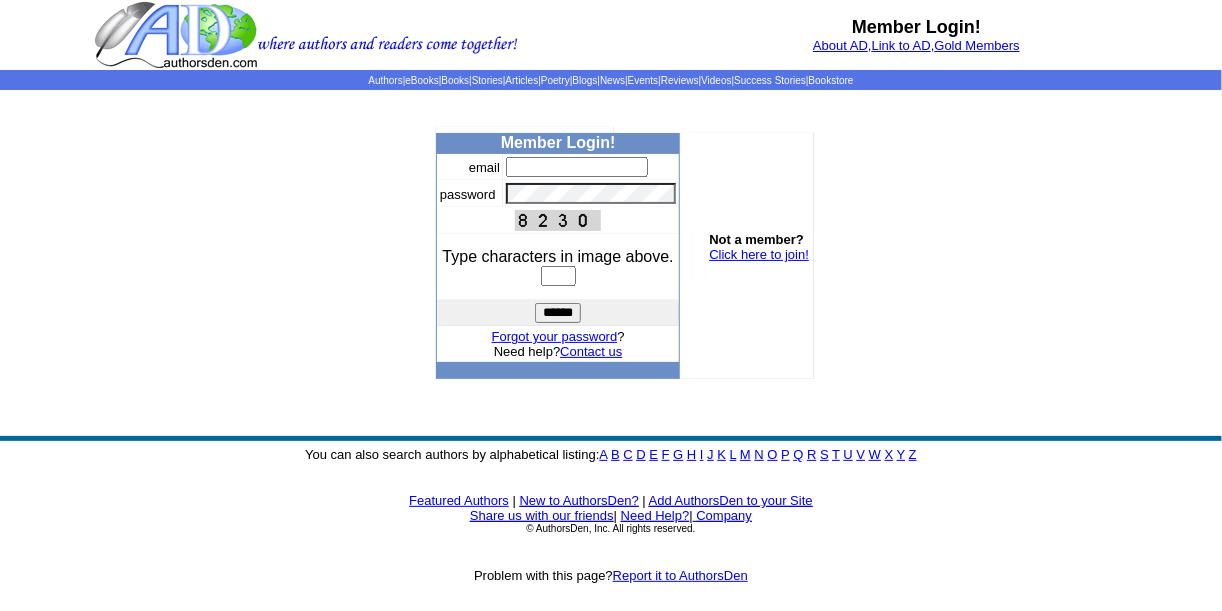 click at bounding box center (577, 167) 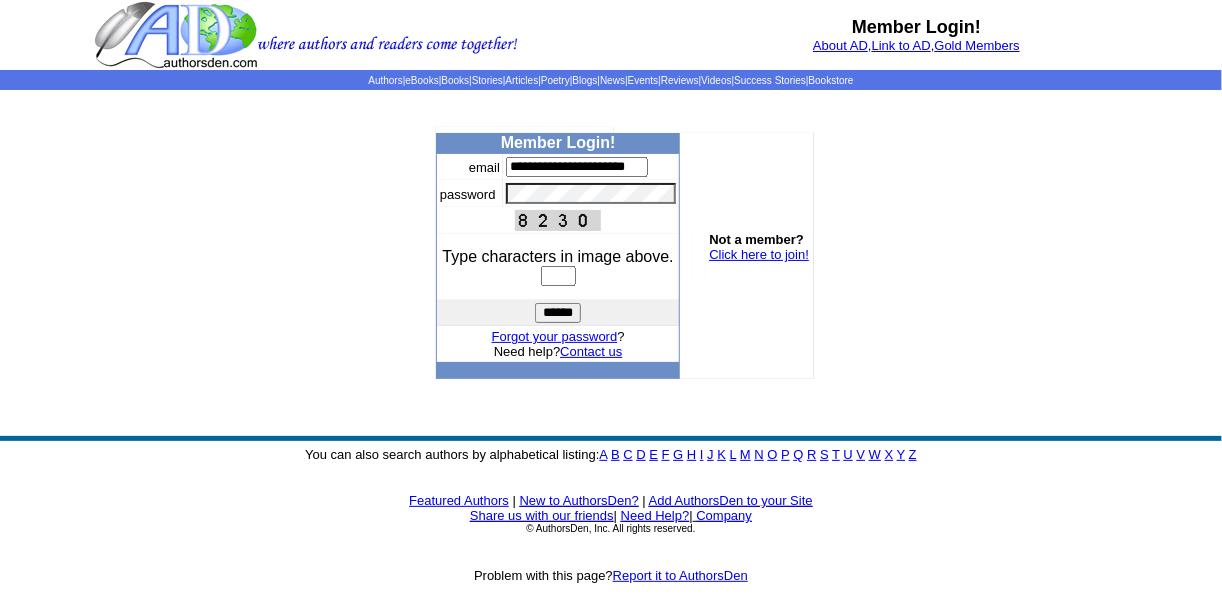click at bounding box center (558, 276) 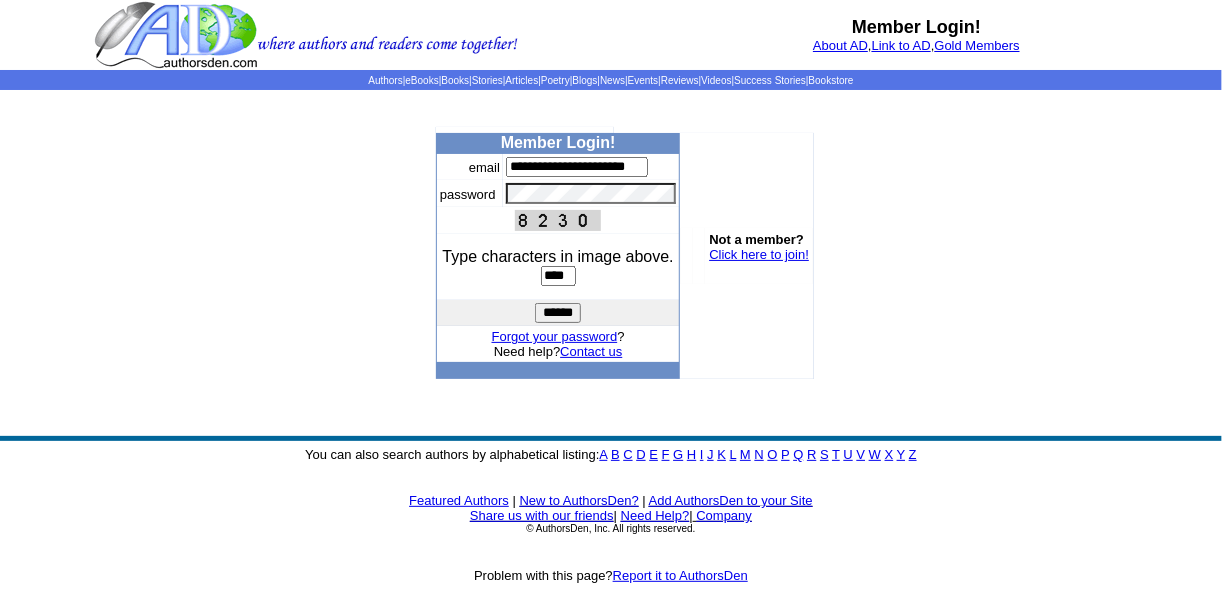 type on "****" 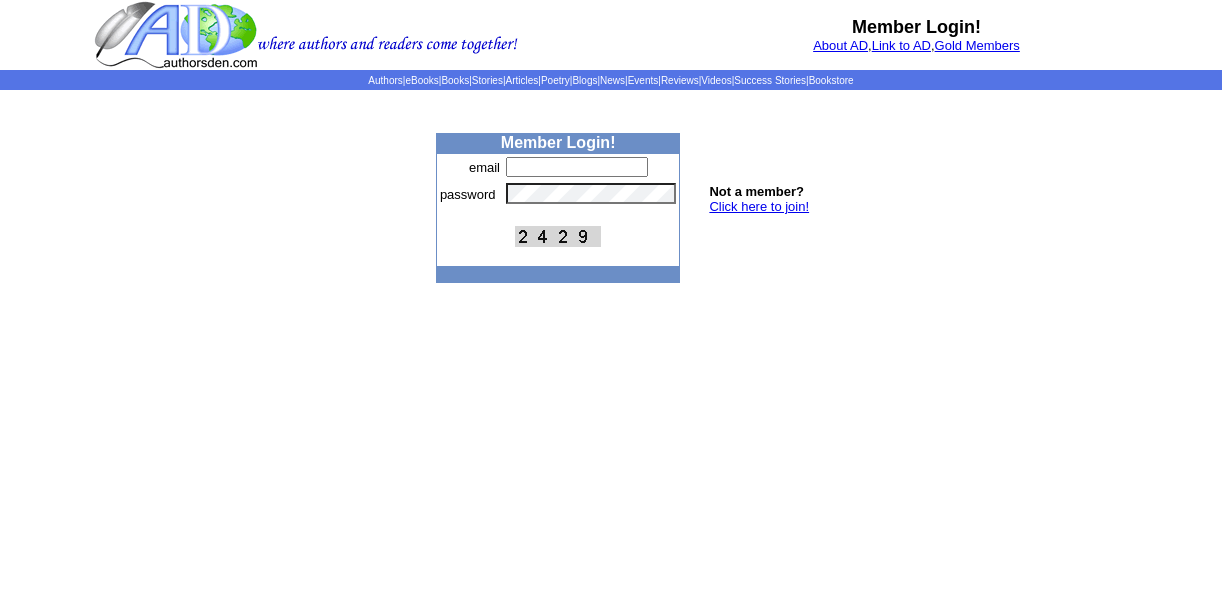 scroll, scrollTop: 0, scrollLeft: 0, axis: both 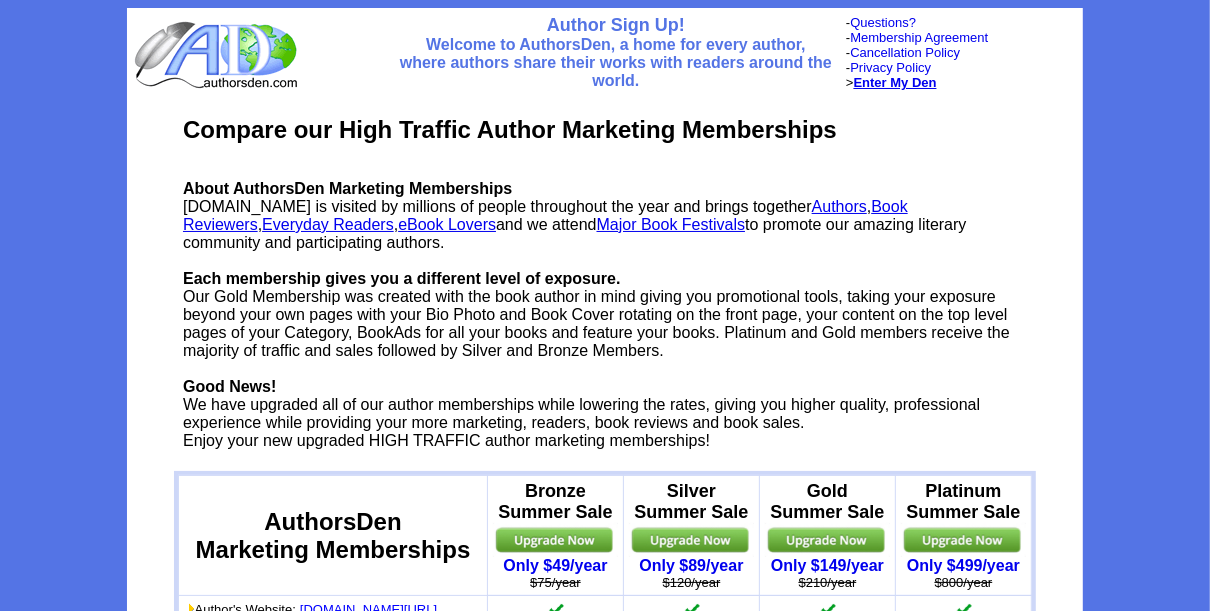 click on "Enter My Den" at bounding box center (895, 82) 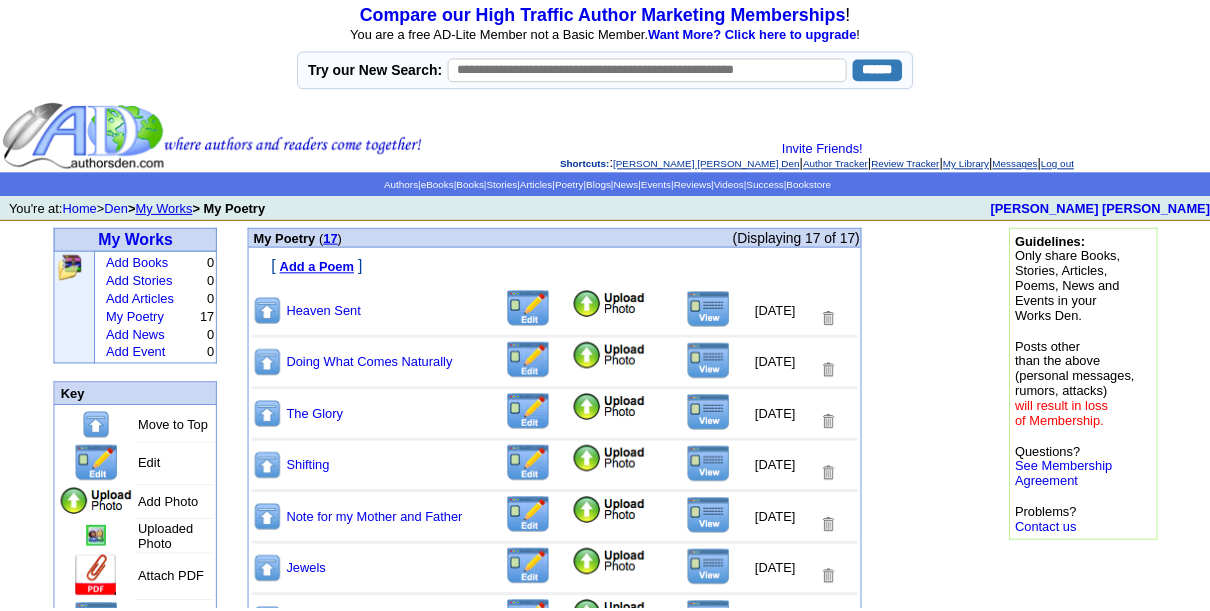scroll, scrollTop: 0, scrollLeft: 0, axis: both 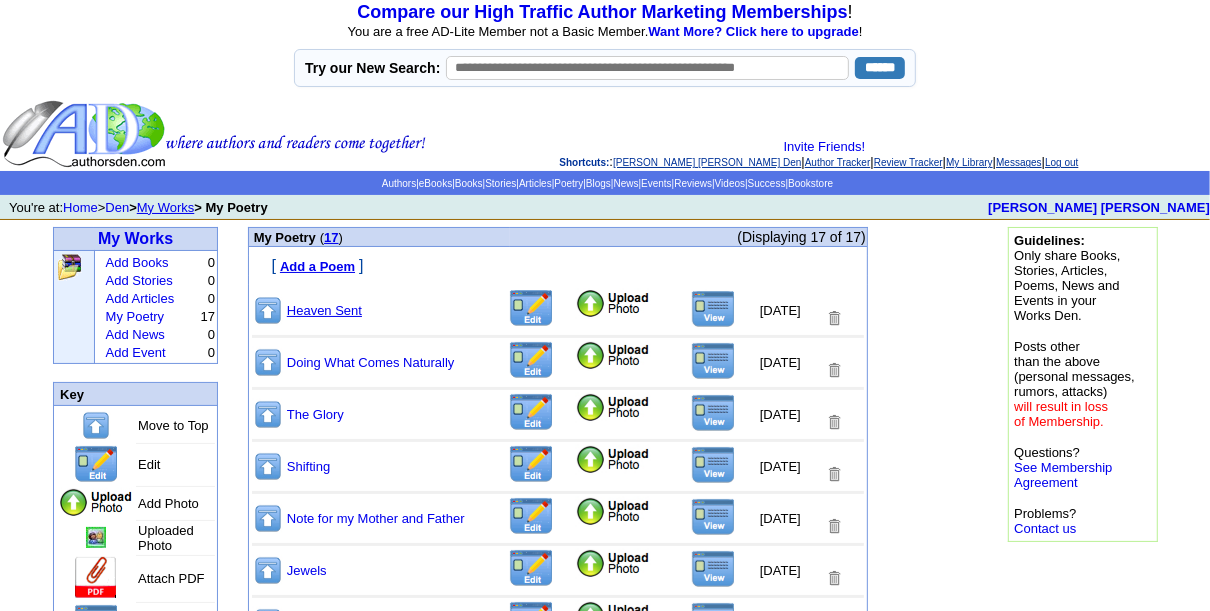 click on "Heaven Sent" at bounding box center (324, 310) 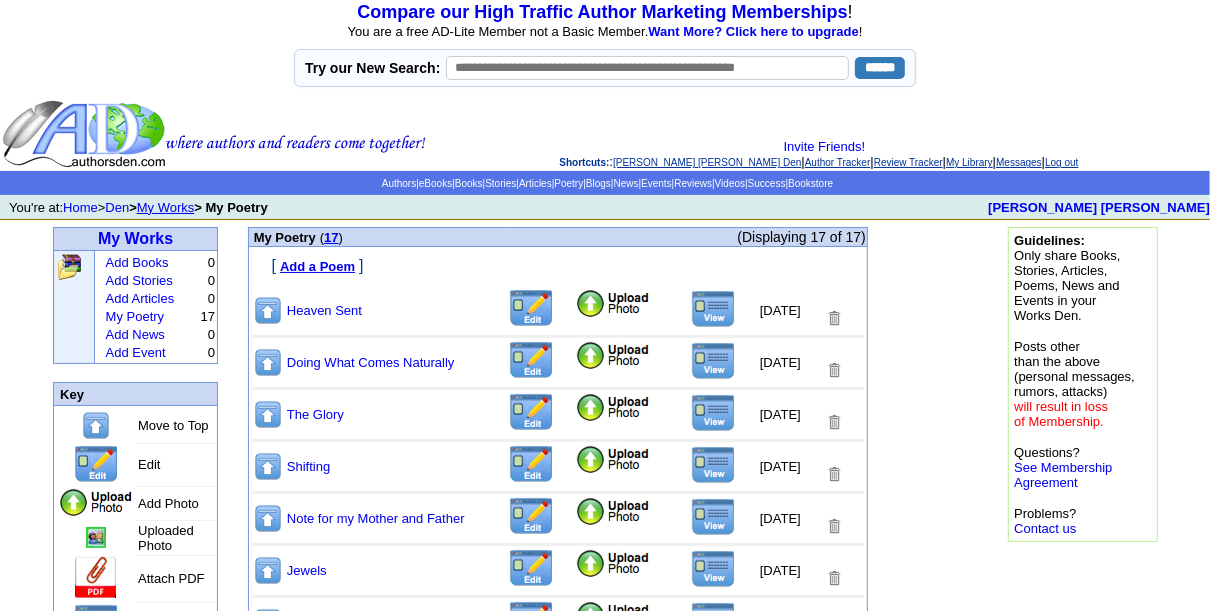 click on "My Poetry
( 17 )
(Displaying 17 of 17)
[
Add a Poem
]
Heaven Sent                        4/3/2025
Doing What Comes Naturally                        4/1/2025
The Glory                        3/15/2025
Shifting                        3/15/2025
Note for my Mother and Father                        5/8/2021
Jewels" at bounding box center [614, 723] 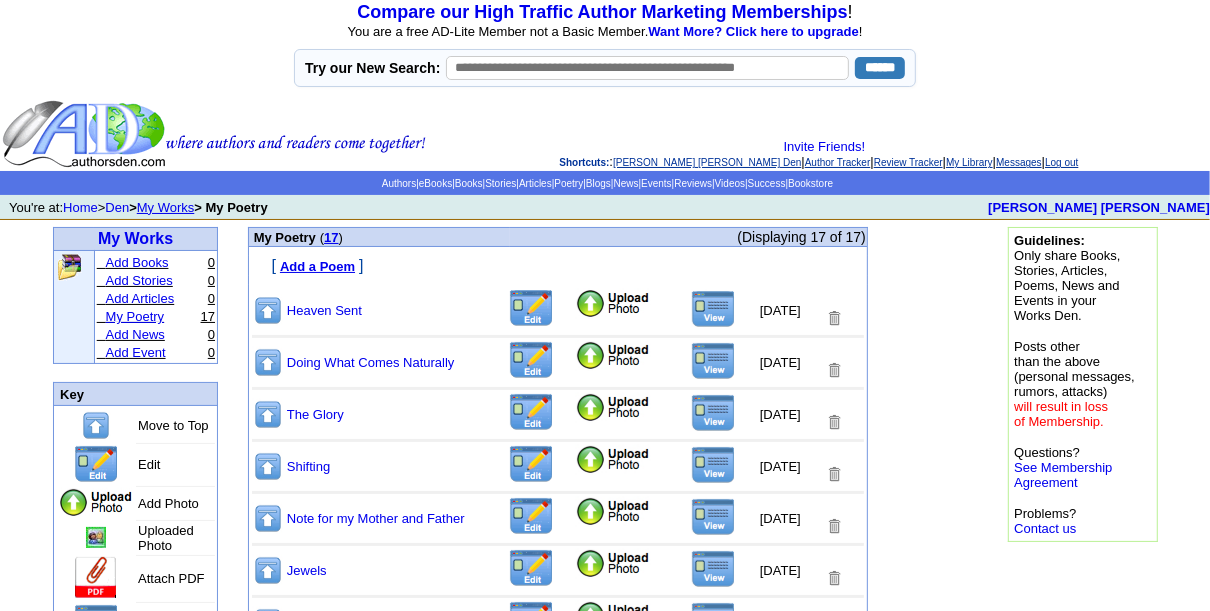 click on "My Poetry" at bounding box center (135, 316) 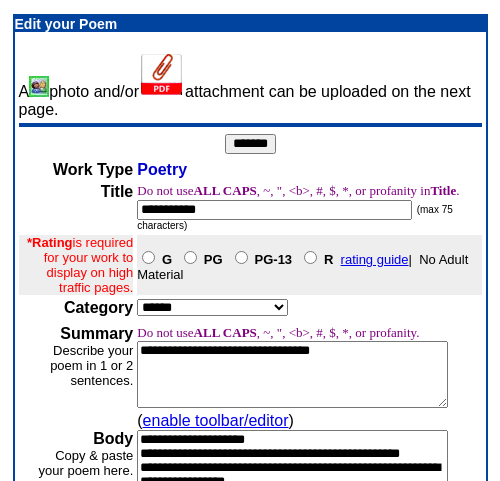 scroll, scrollTop: 0, scrollLeft: 0, axis: both 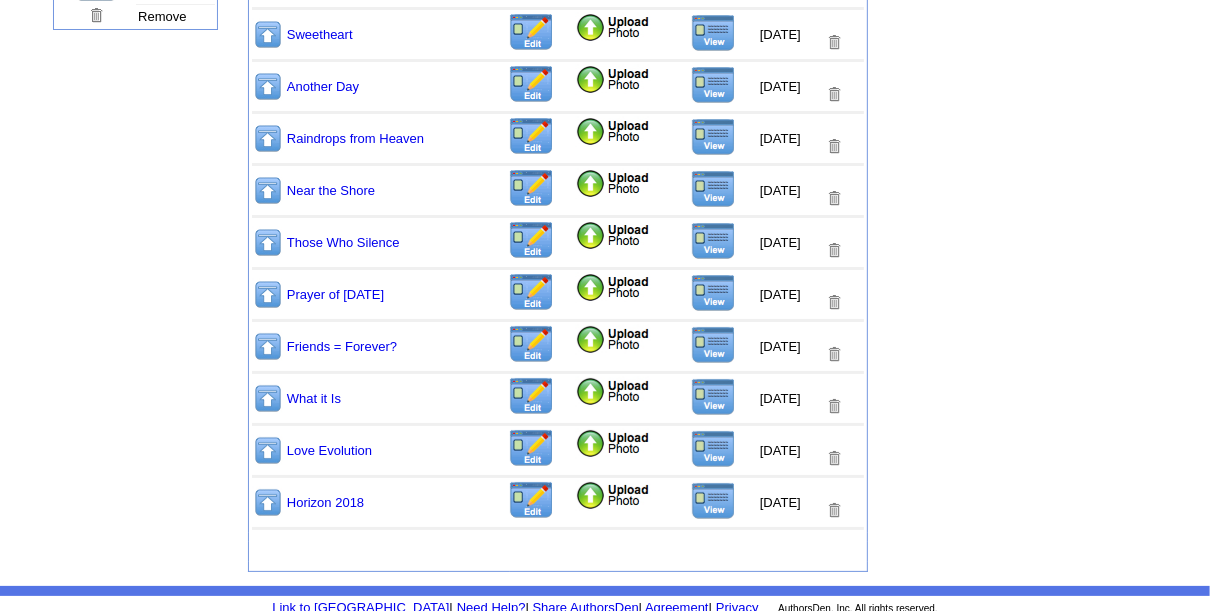 click at bounding box center (268, 398) 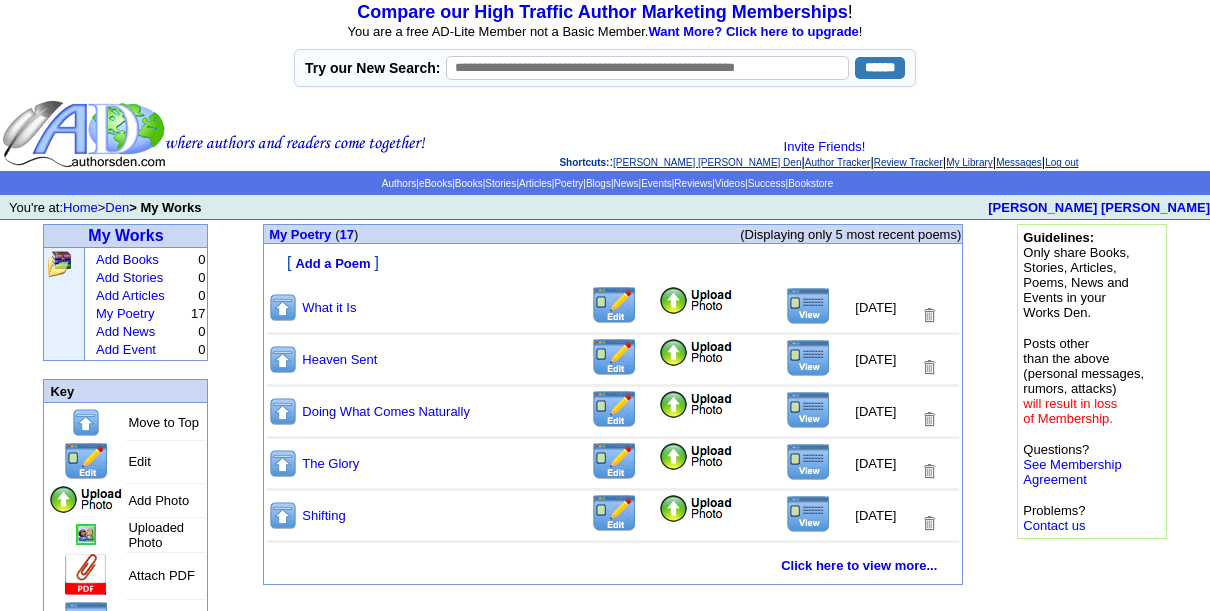 scroll, scrollTop: 0, scrollLeft: 0, axis: both 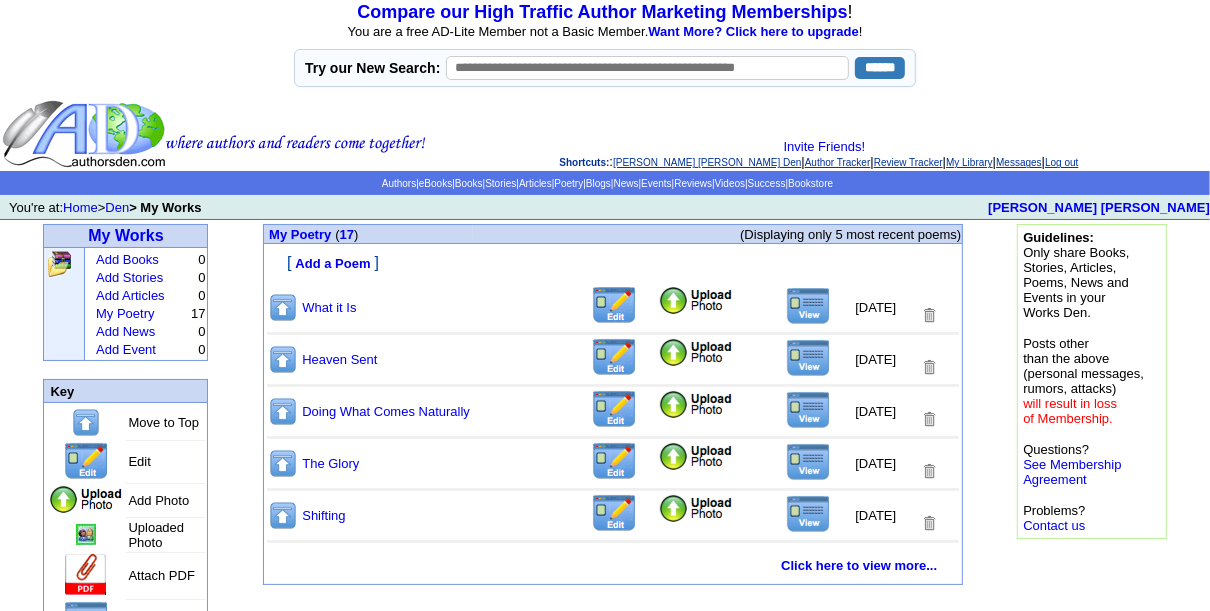 drag, startPoint x: 0, startPoint y: 0, endPoint x: 268, endPoint y: 392, distance: 474.85577 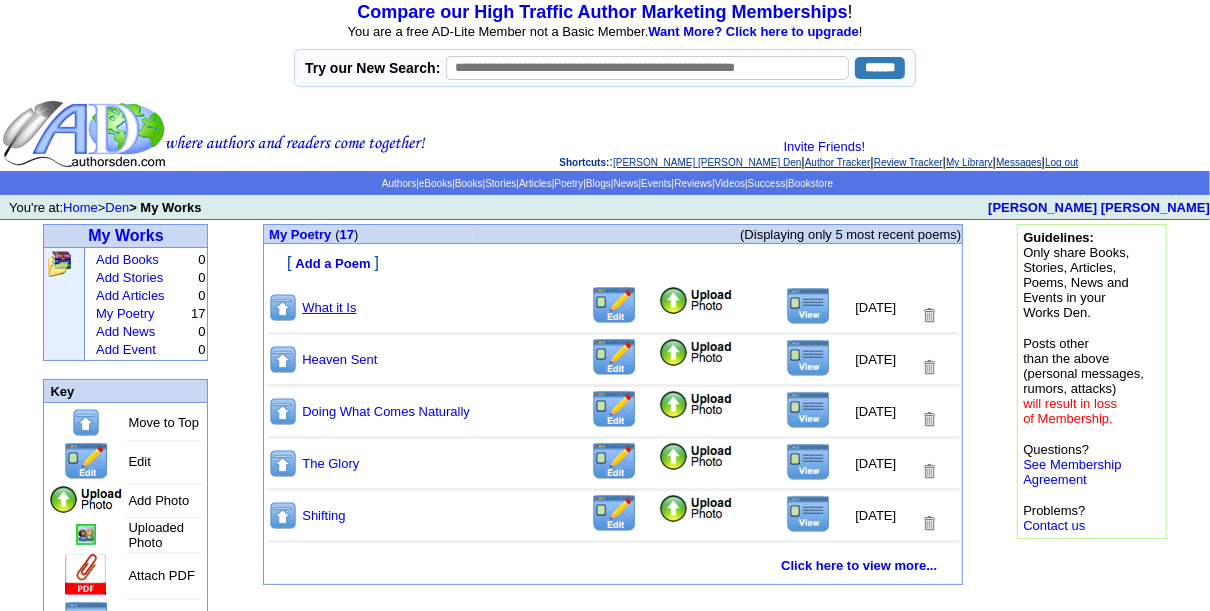 click on "What it Is" at bounding box center (329, 307) 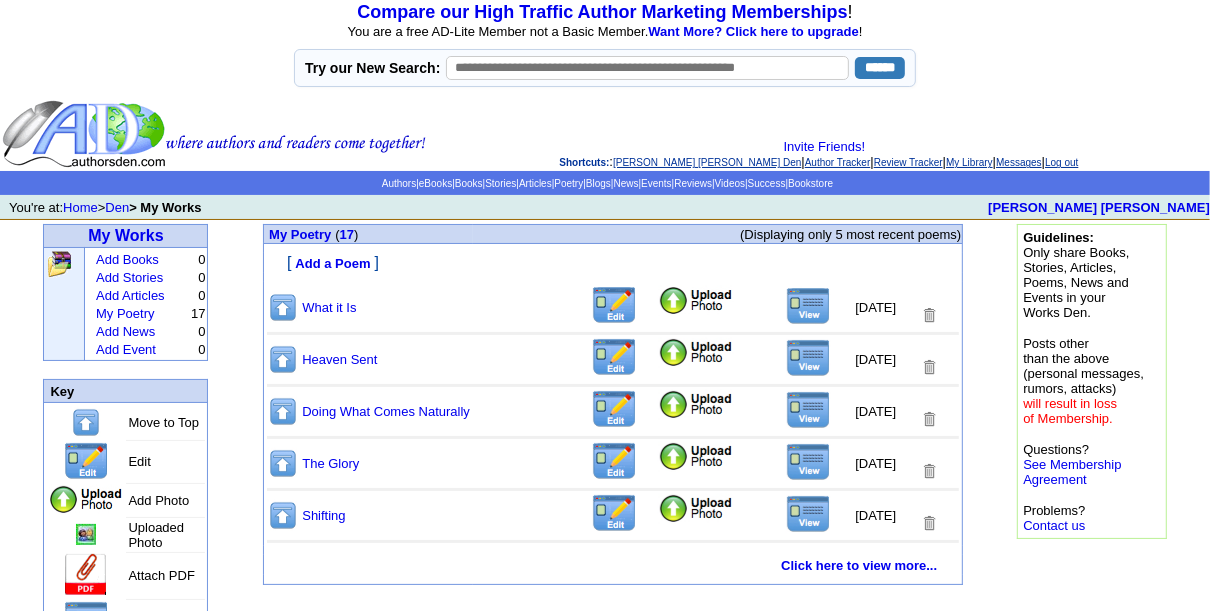 click on "[PERSON_NAME] [PERSON_NAME] Den" 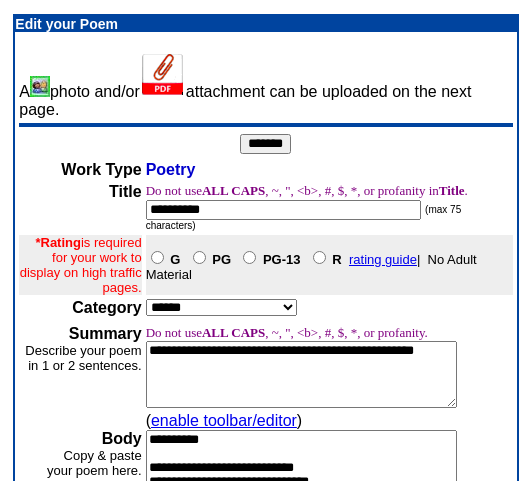 scroll, scrollTop: 0, scrollLeft: 0, axis: both 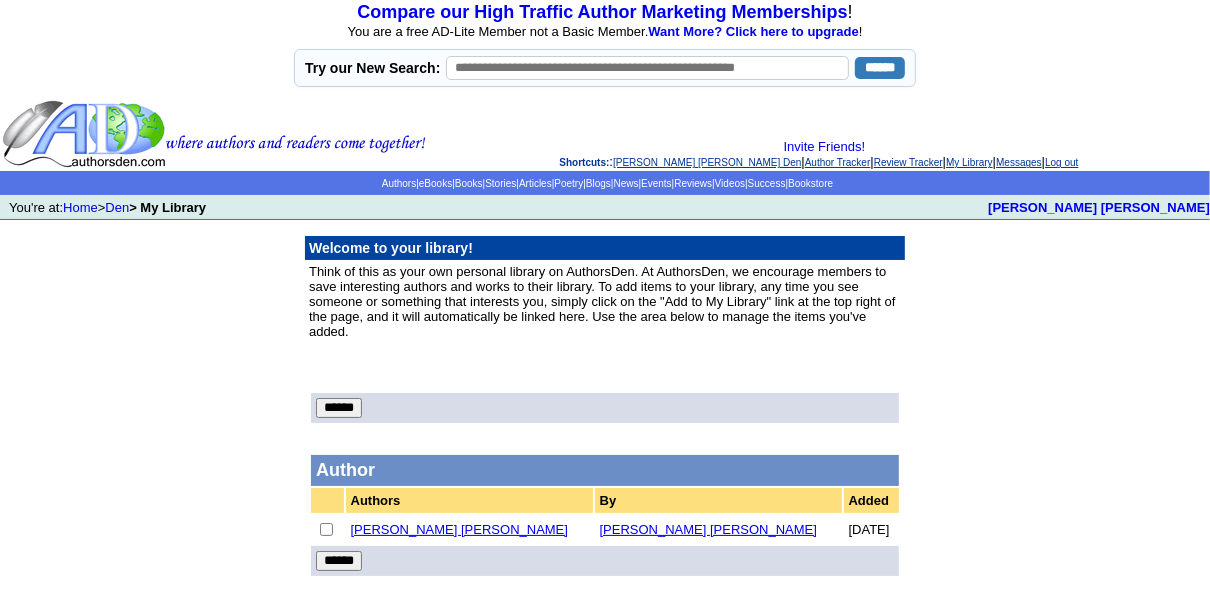 click on "[PERSON_NAME] [PERSON_NAME]" at bounding box center (459, 529) 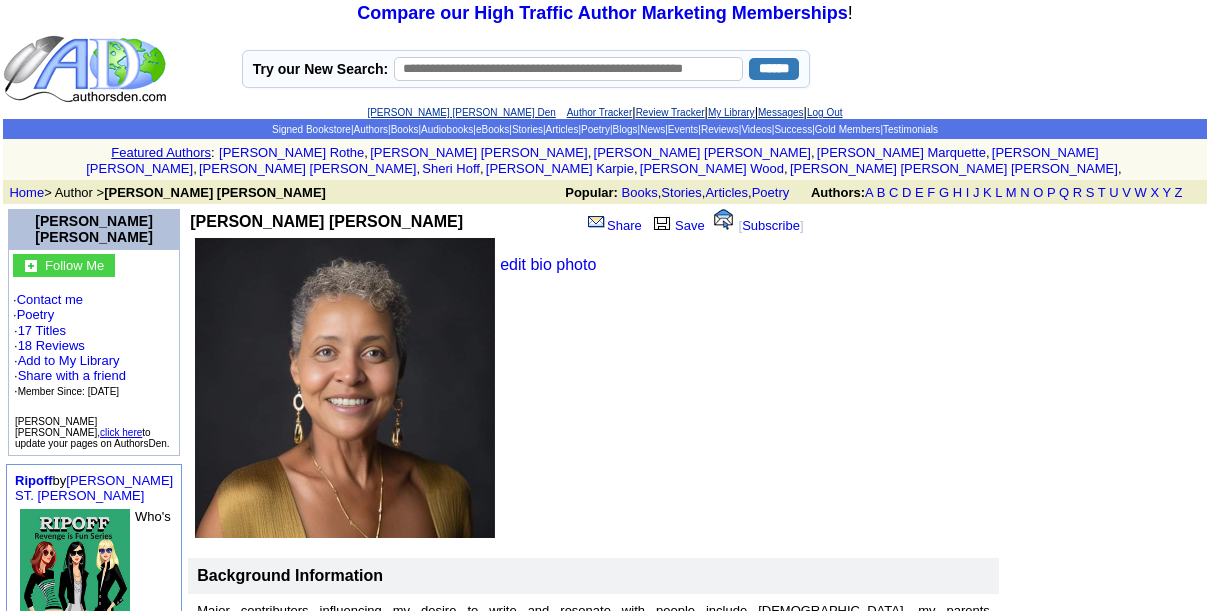 scroll, scrollTop: 0, scrollLeft: 0, axis: both 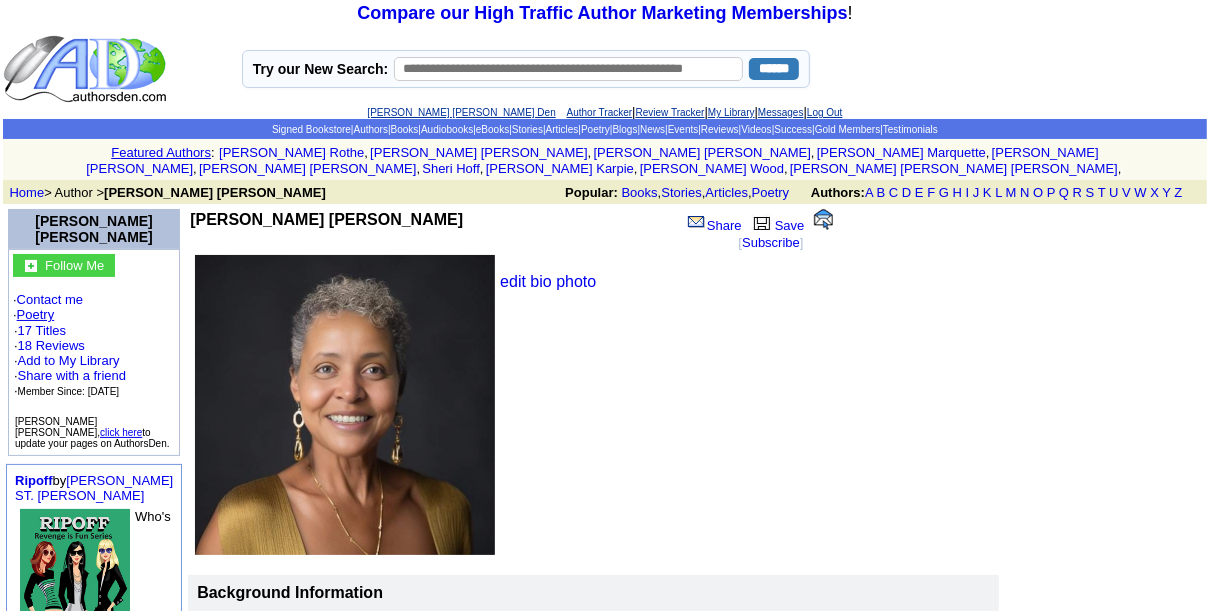 click on "Poetry" at bounding box center [36, 314] 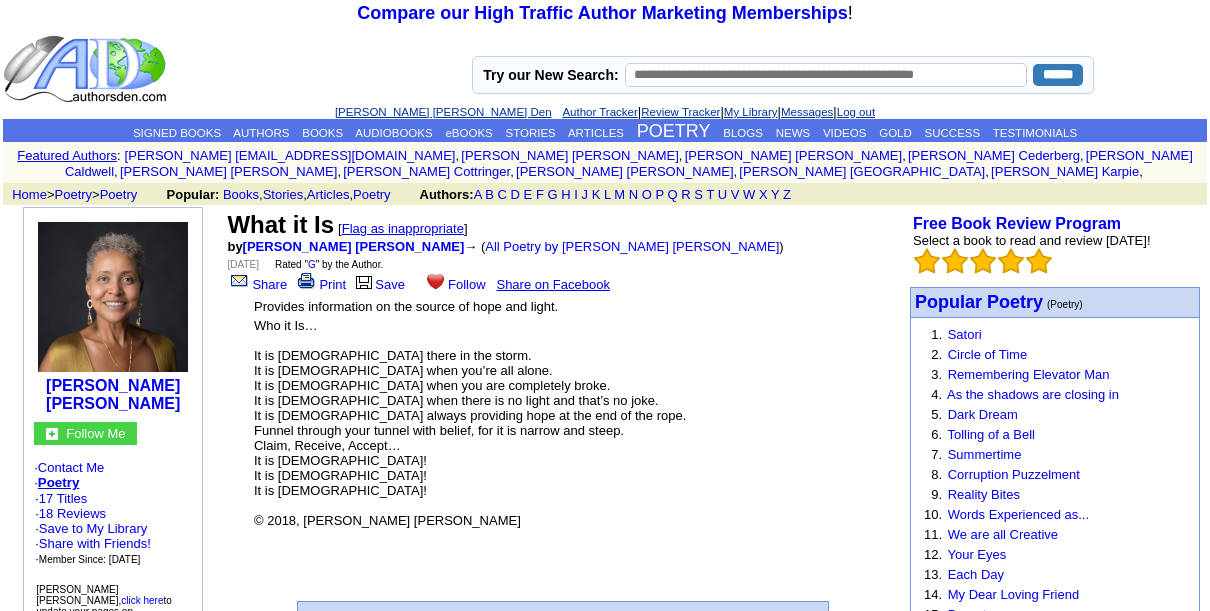 scroll, scrollTop: 0, scrollLeft: 0, axis: both 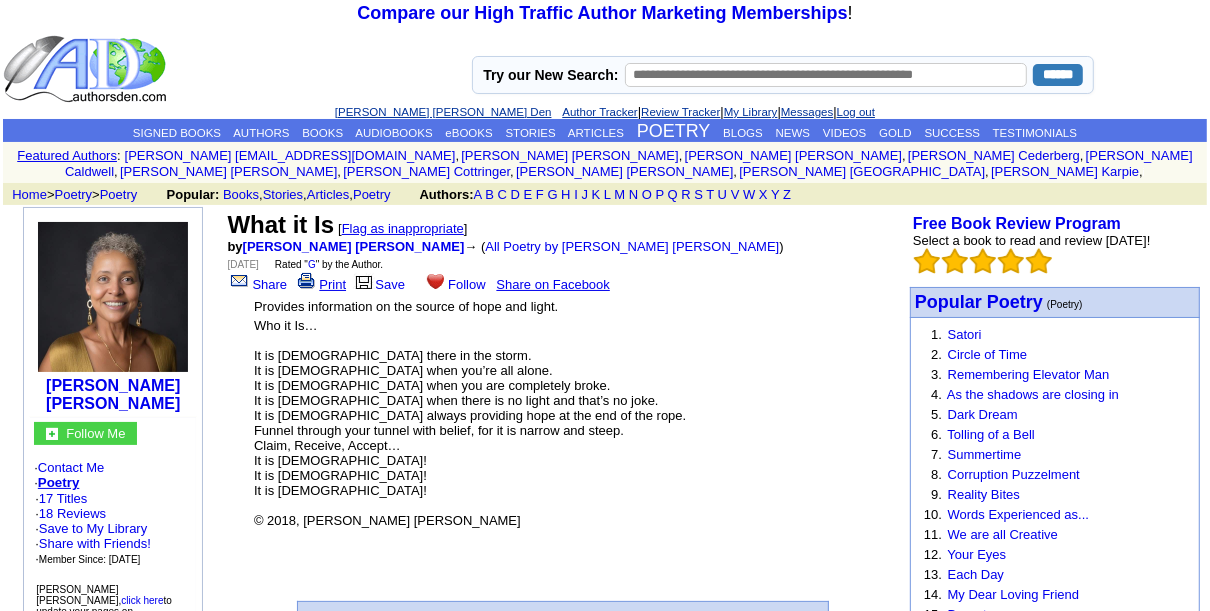 click on "Print" at bounding box center (320, 284) 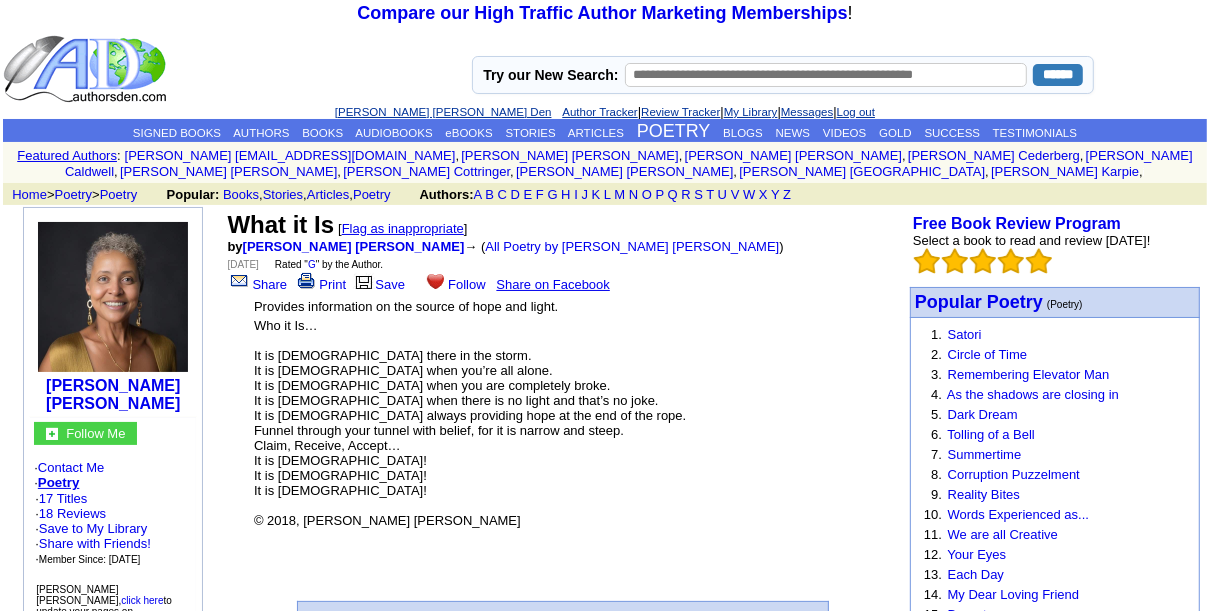 click on "Poetry" 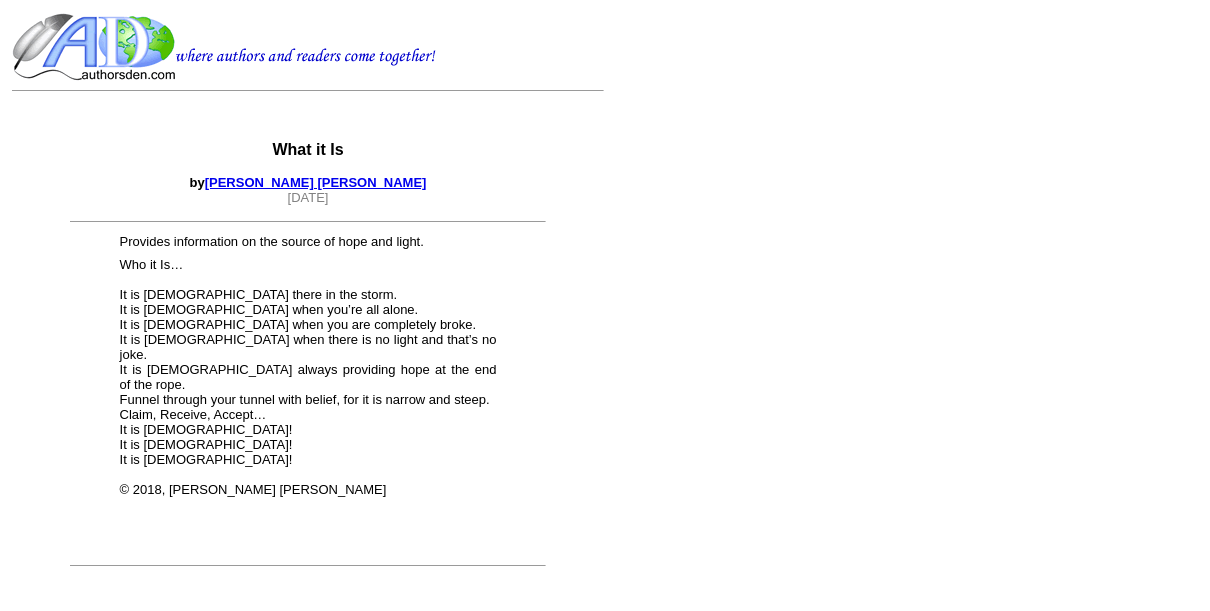 scroll, scrollTop: 0, scrollLeft: 0, axis: both 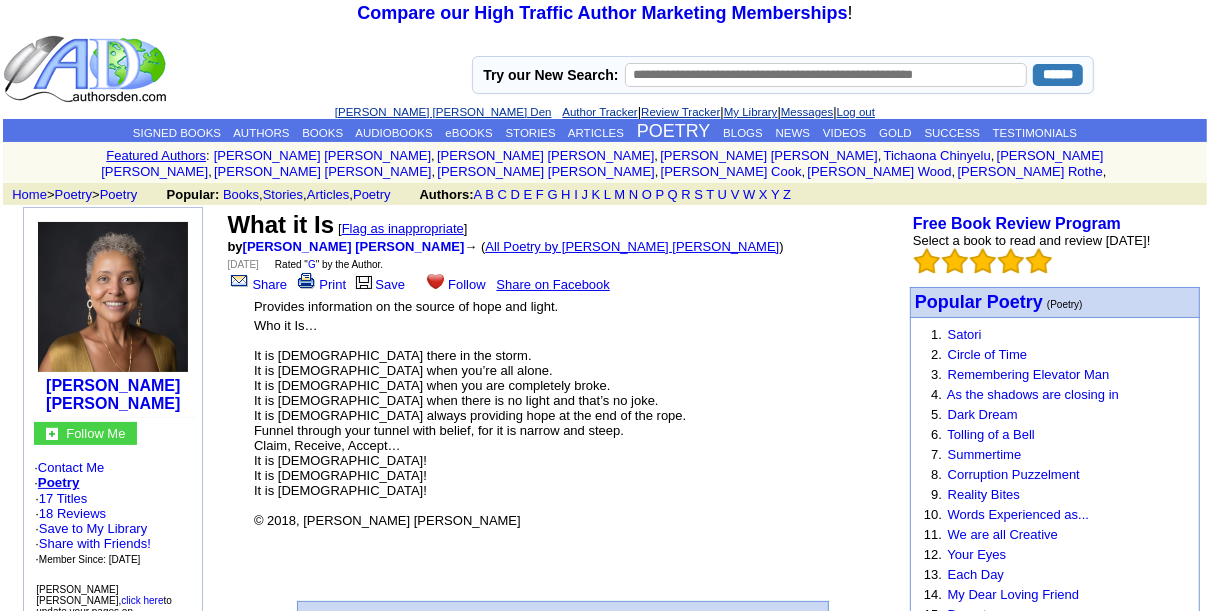 click on "All Poetry by tonia renee  lee" at bounding box center [632, 246] 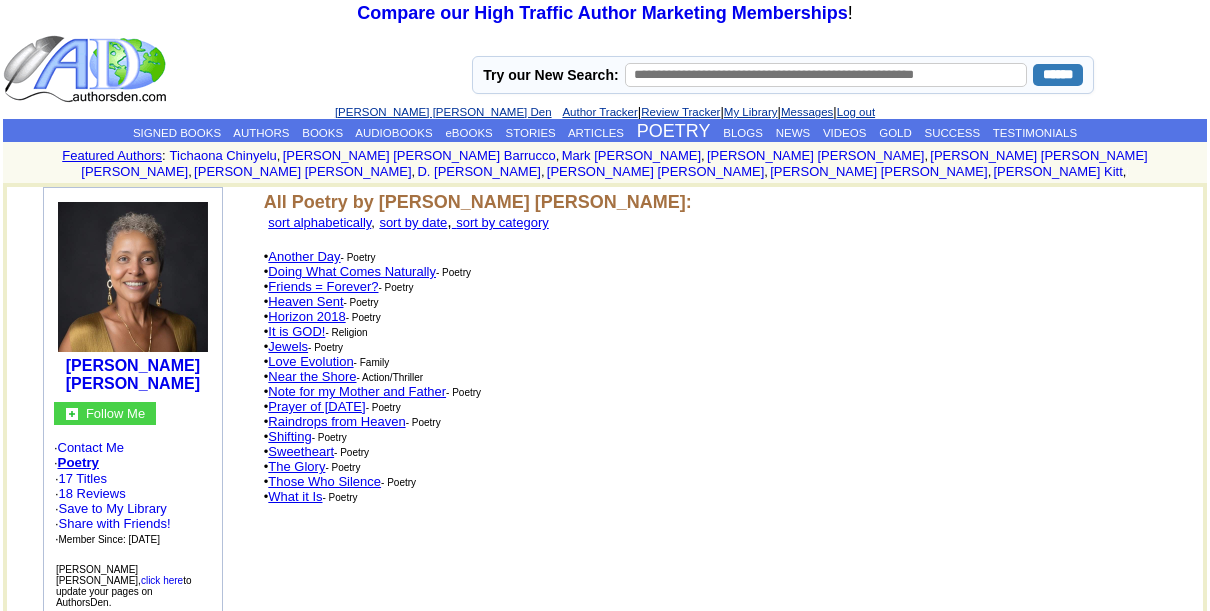 scroll, scrollTop: 0, scrollLeft: 0, axis: both 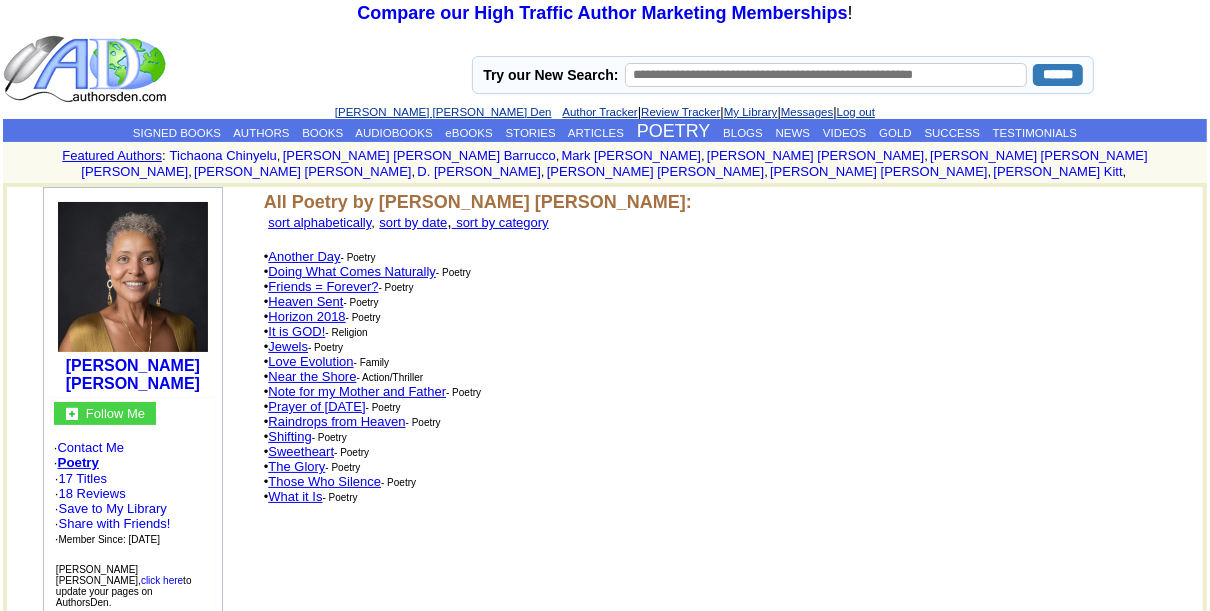 click on "Heaven Sent" 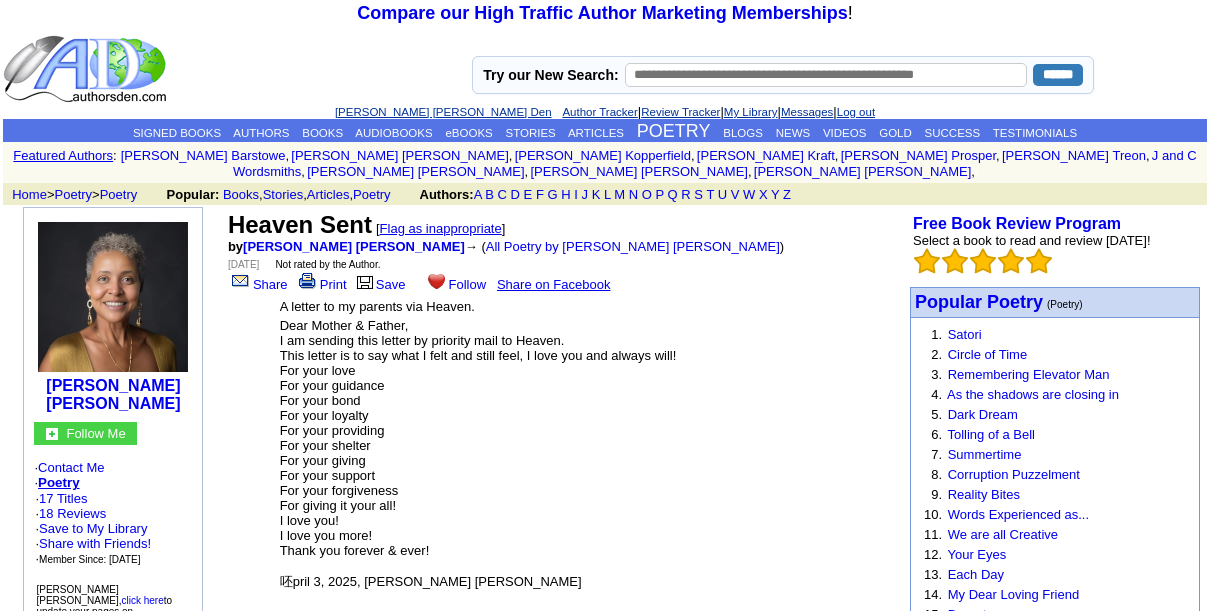scroll, scrollTop: 0, scrollLeft: 0, axis: both 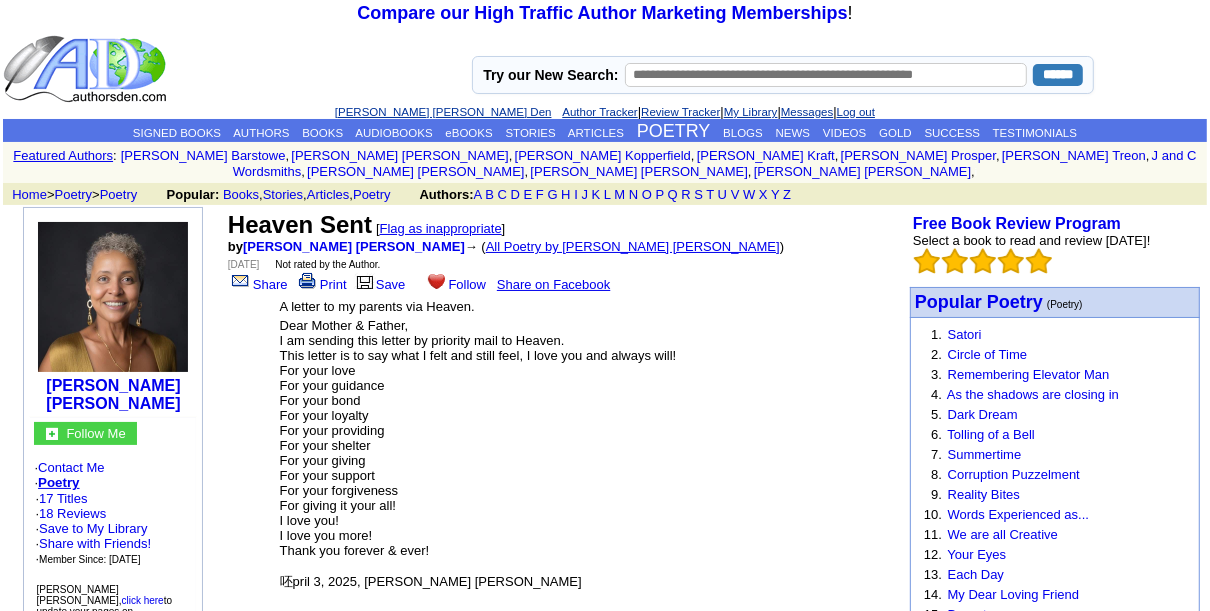 click on "All Poetry by tonia renee  lee" at bounding box center [633, 246] 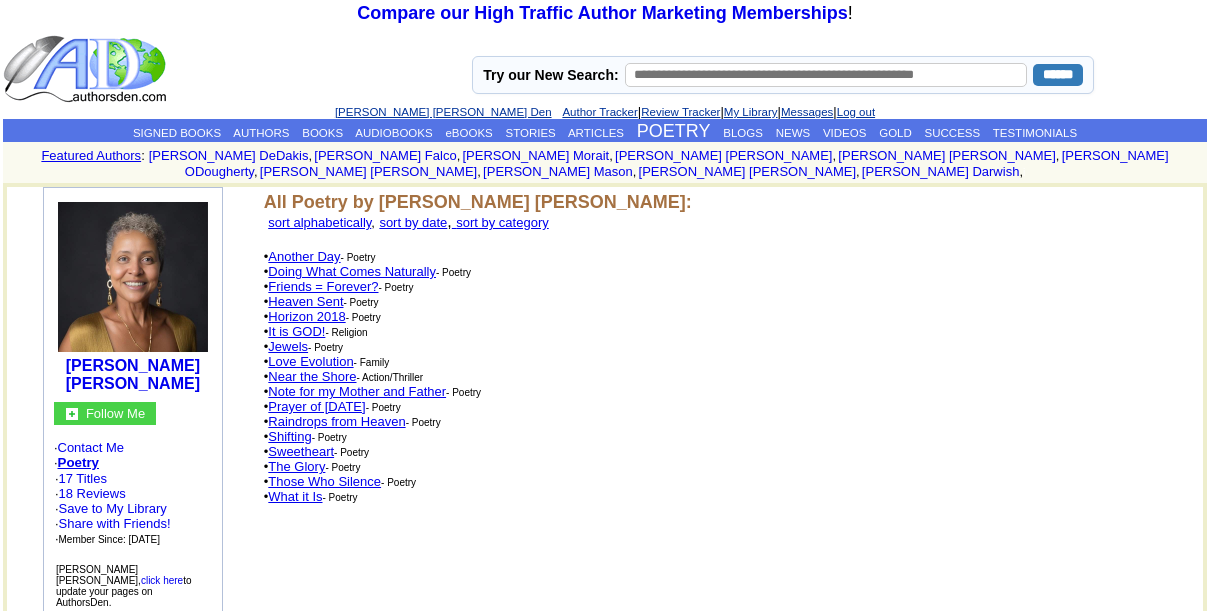 scroll, scrollTop: 0, scrollLeft: 0, axis: both 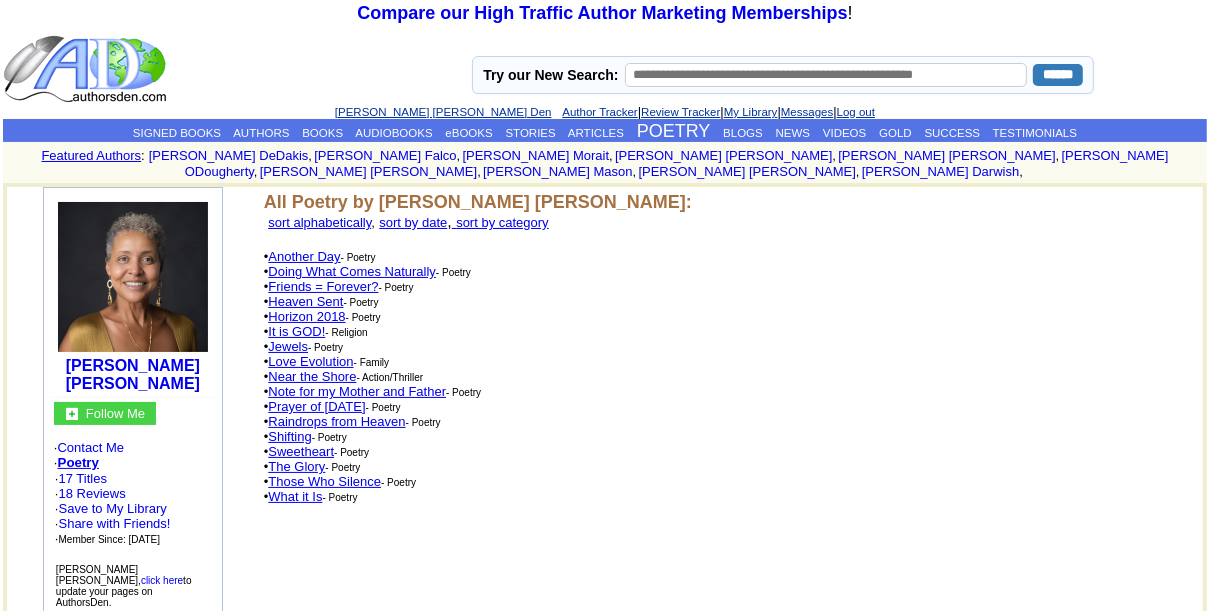 click on "Note for my Mother and Father" 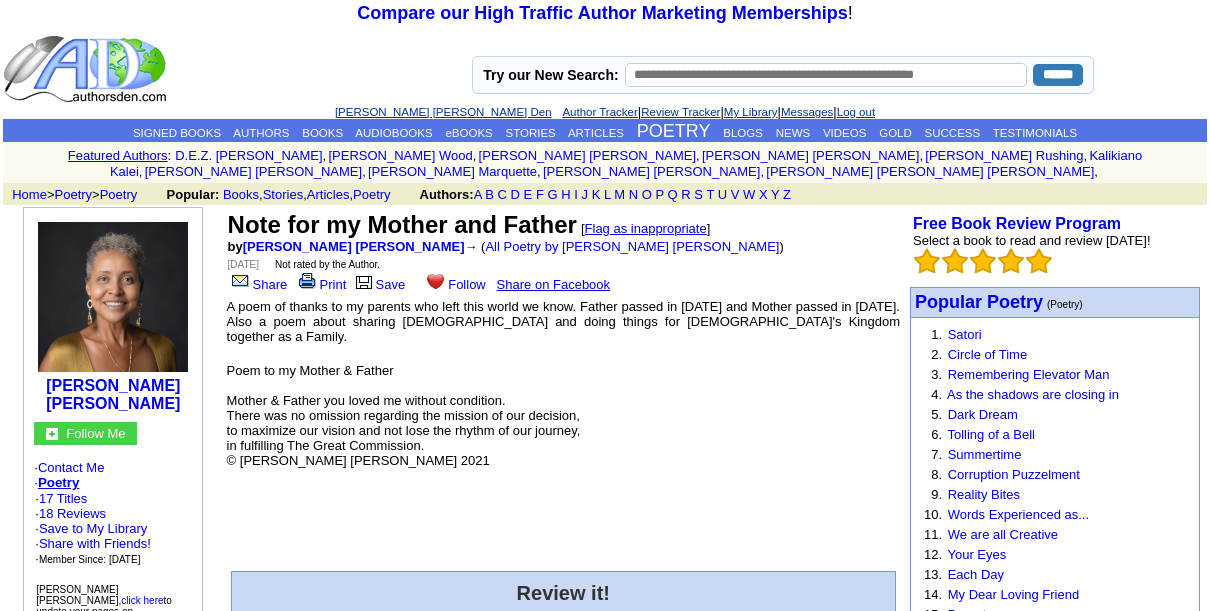 scroll, scrollTop: 0, scrollLeft: 0, axis: both 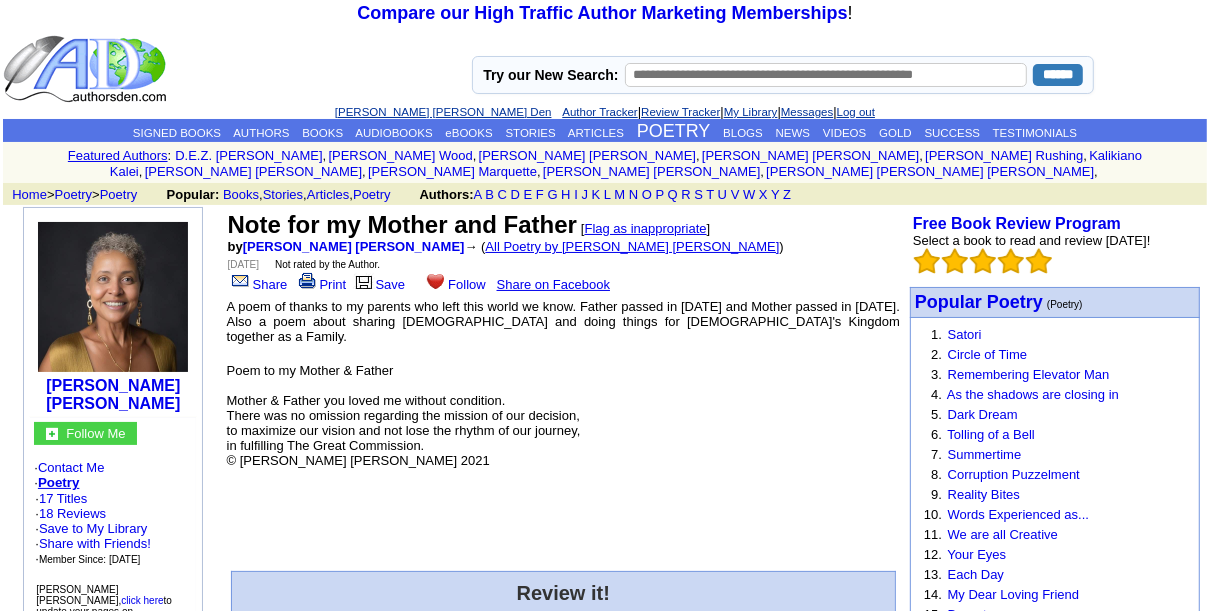 click on "All Poetry by [PERSON_NAME] [PERSON_NAME]" at bounding box center [632, 246] 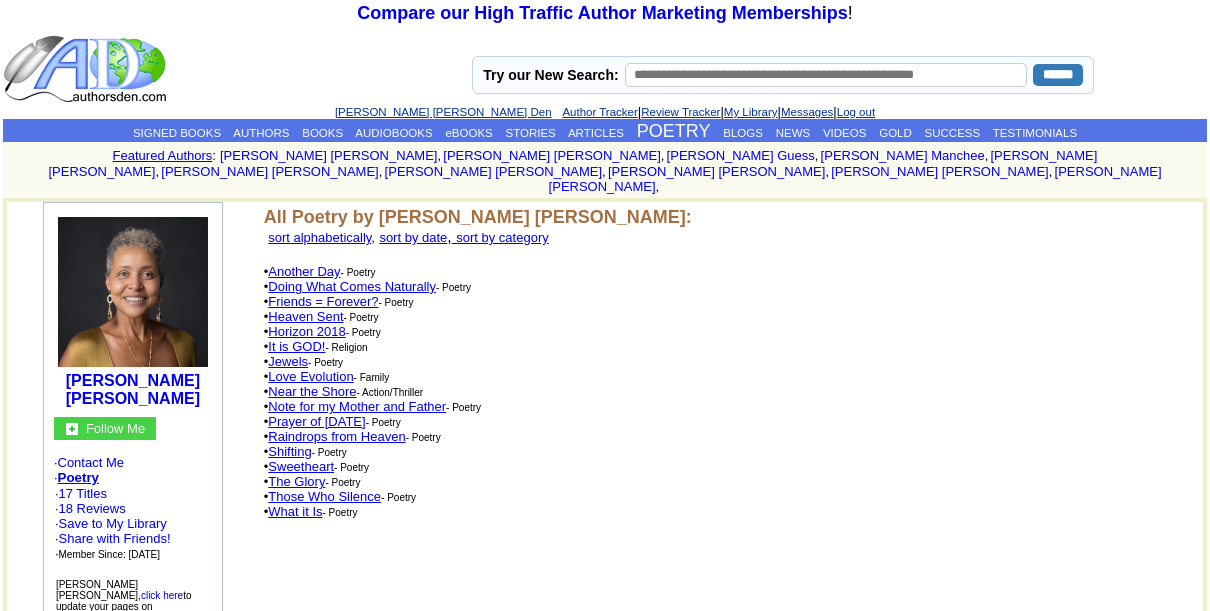 scroll, scrollTop: 0, scrollLeft: 0, axis: both 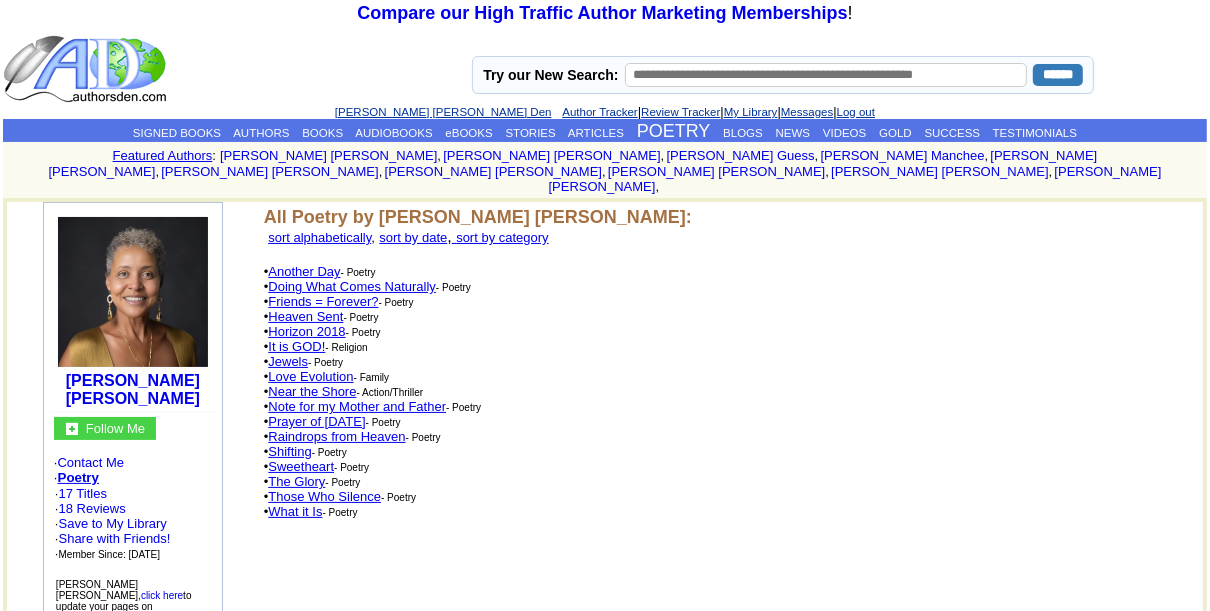 click on "Prayer of [DATE]" 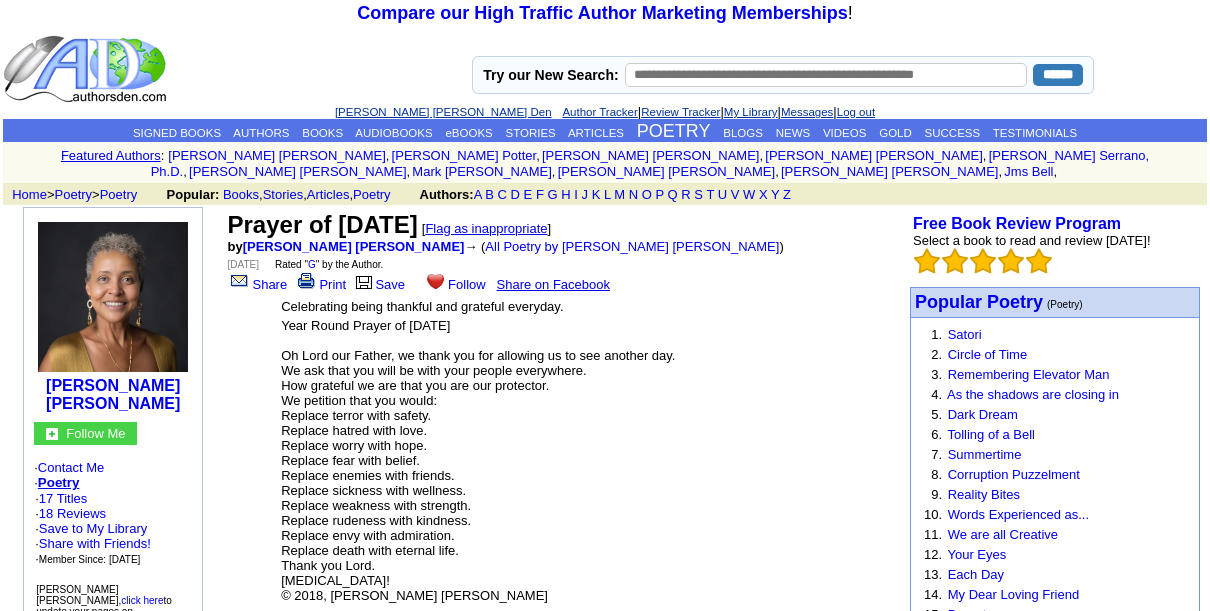 scroll, scrollTop: 0, scrollLeft: 0, axis: both 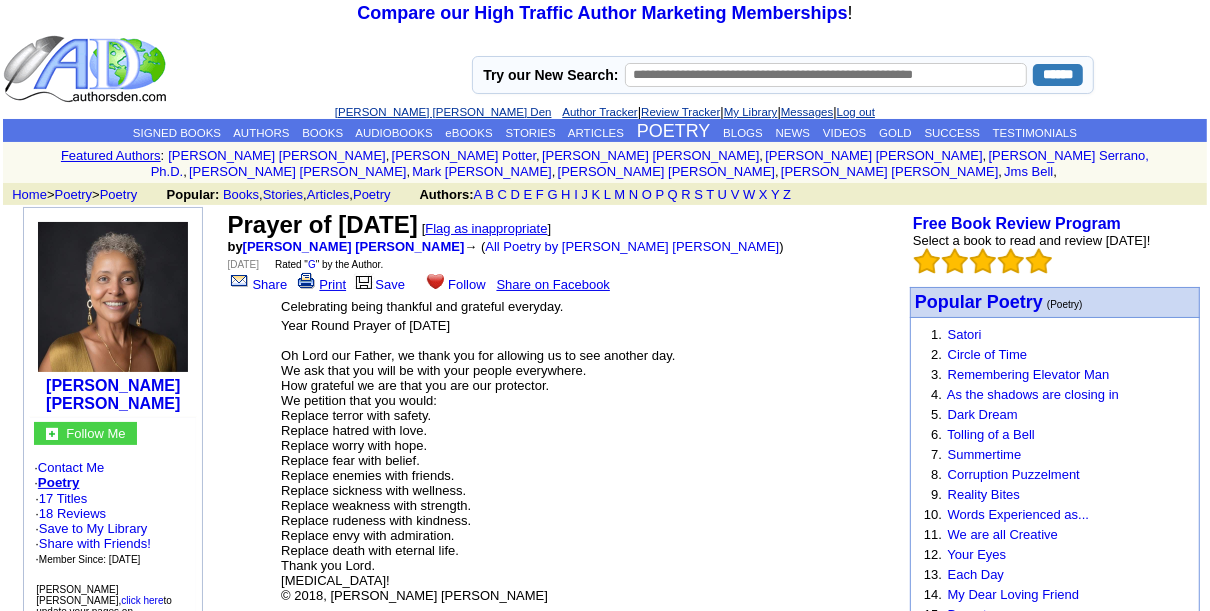 click on "Print" at bounding box center (320, 284) 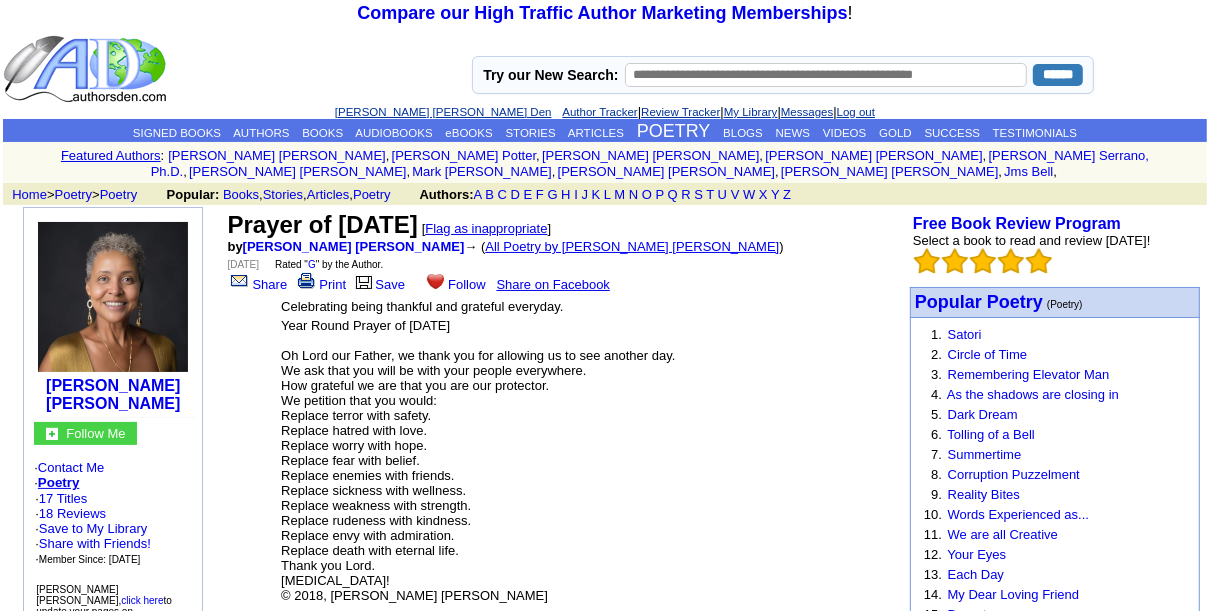 click on "All Poetry by tonia renee  lee" at bounding box center [632, 246] 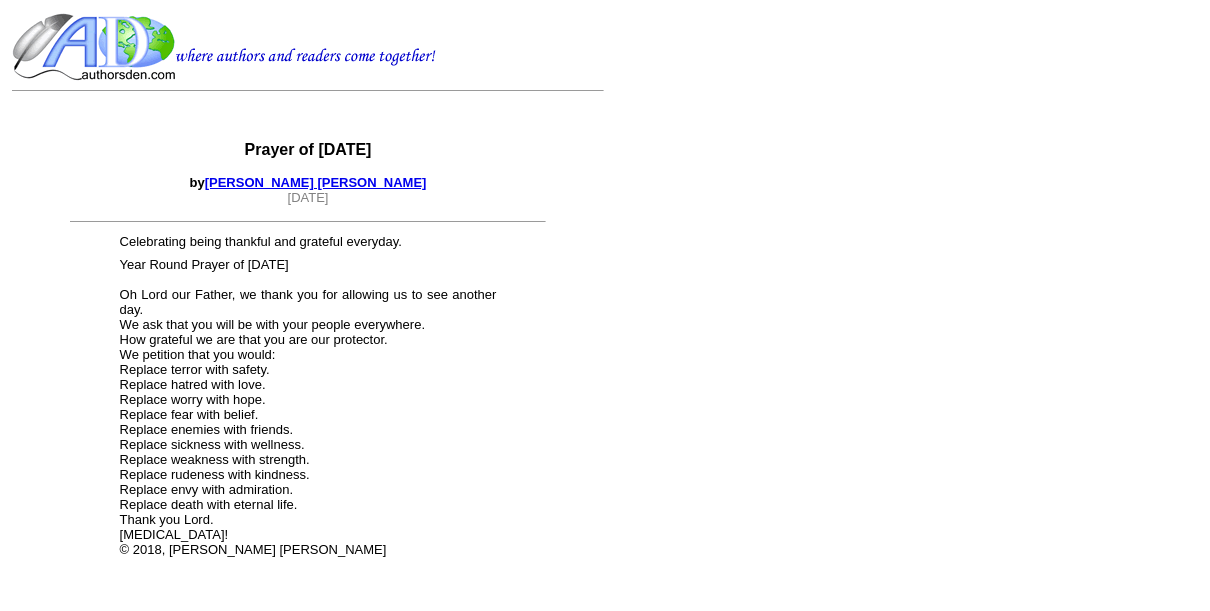 scroll, scrollTop: 0, scrollLeft: 0, axis: both 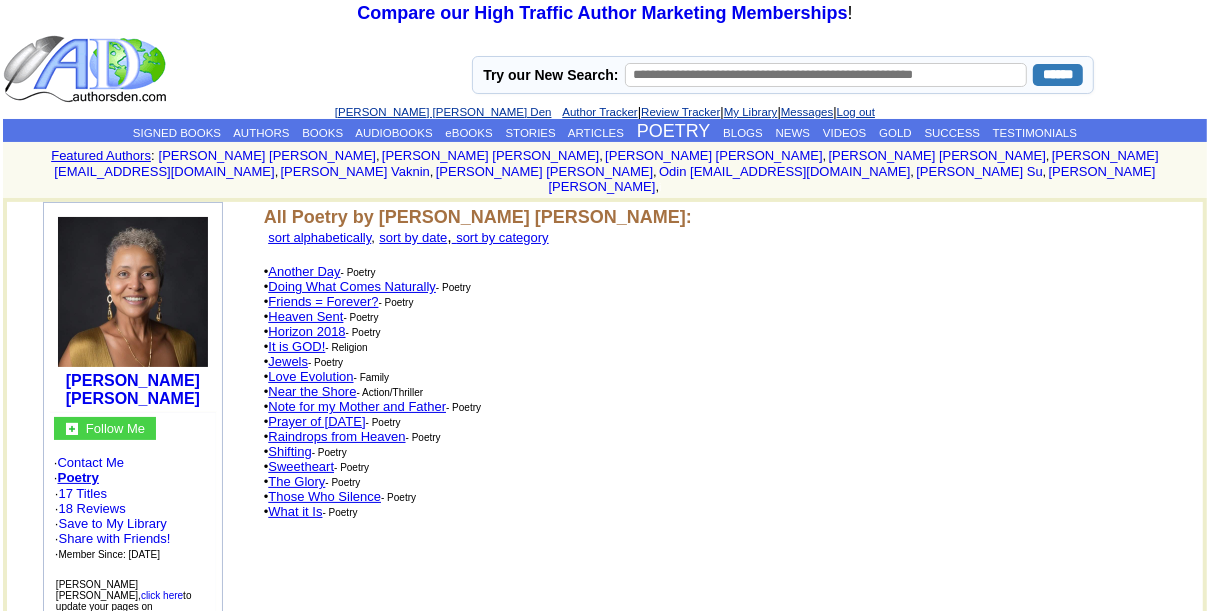 click on "Raindrops from Heaven" 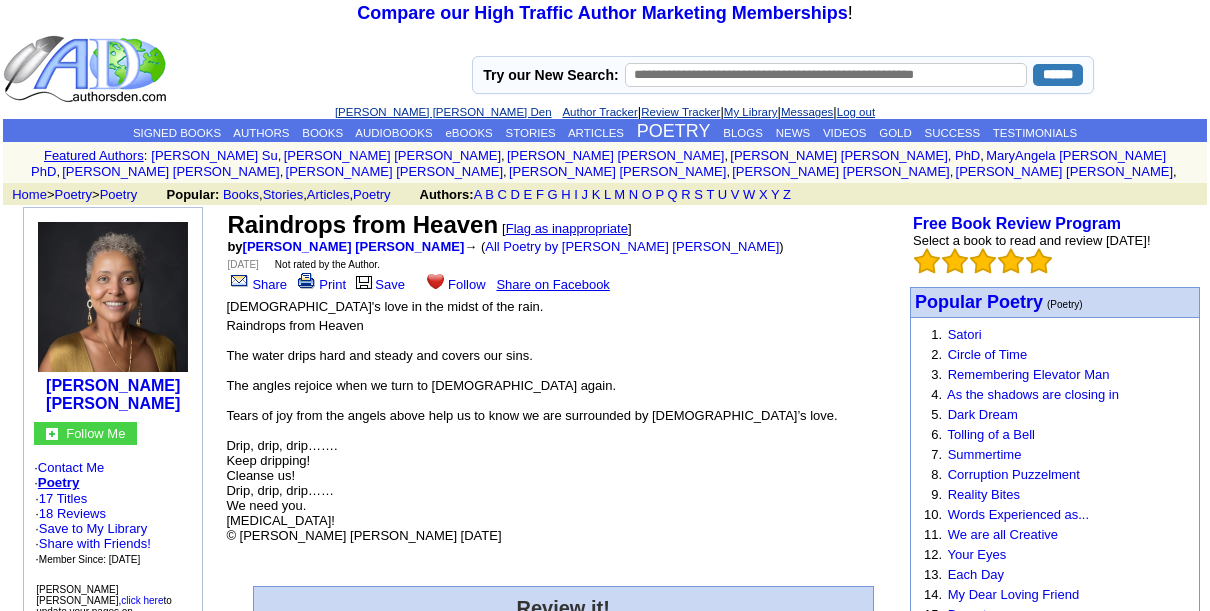 scroll, scrollTop: 0, scrollLeft: 0, axis: both 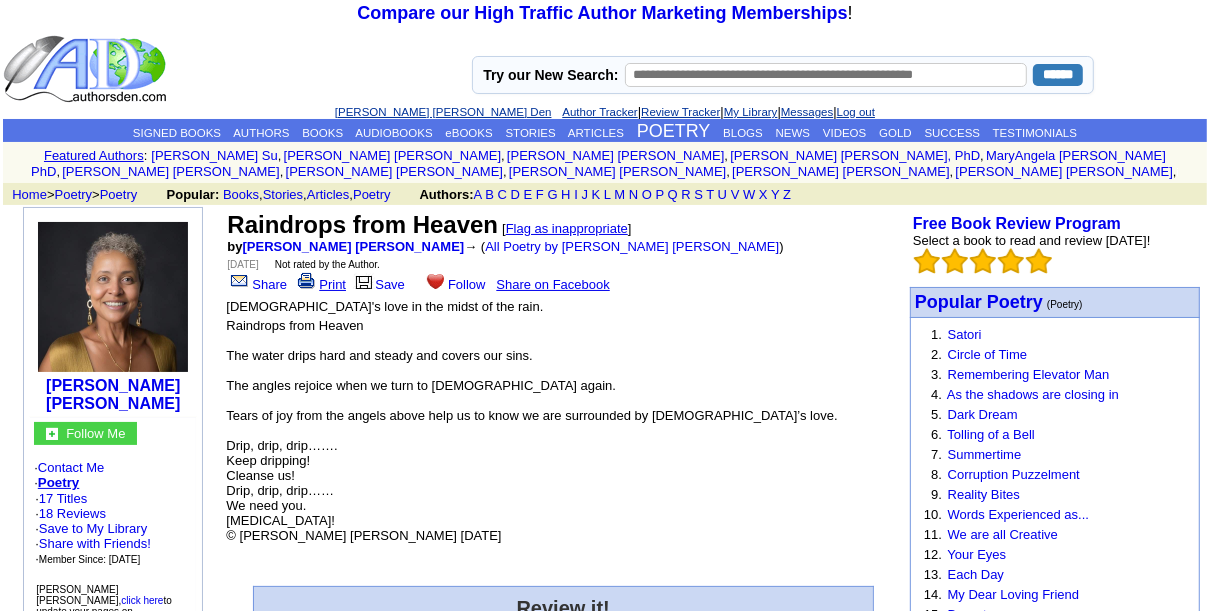 click on "Print" at bounding box center (320, 284) 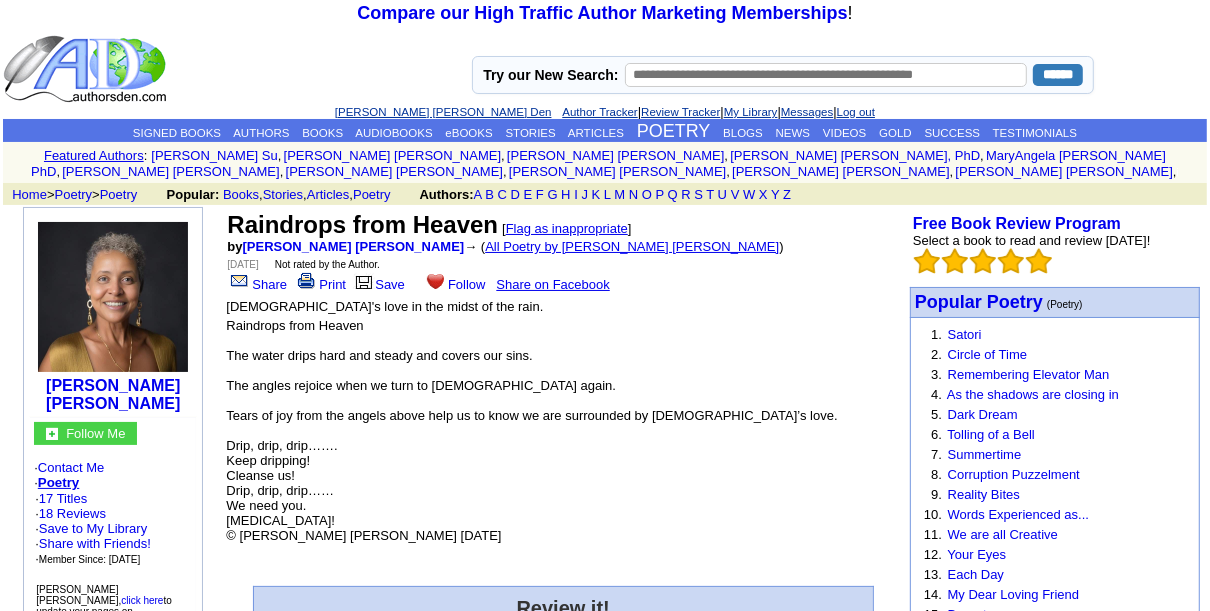 click on "All Poetry by [PERSON_NAME] [PERSON_NAME]" at bounding box center [632, 246] 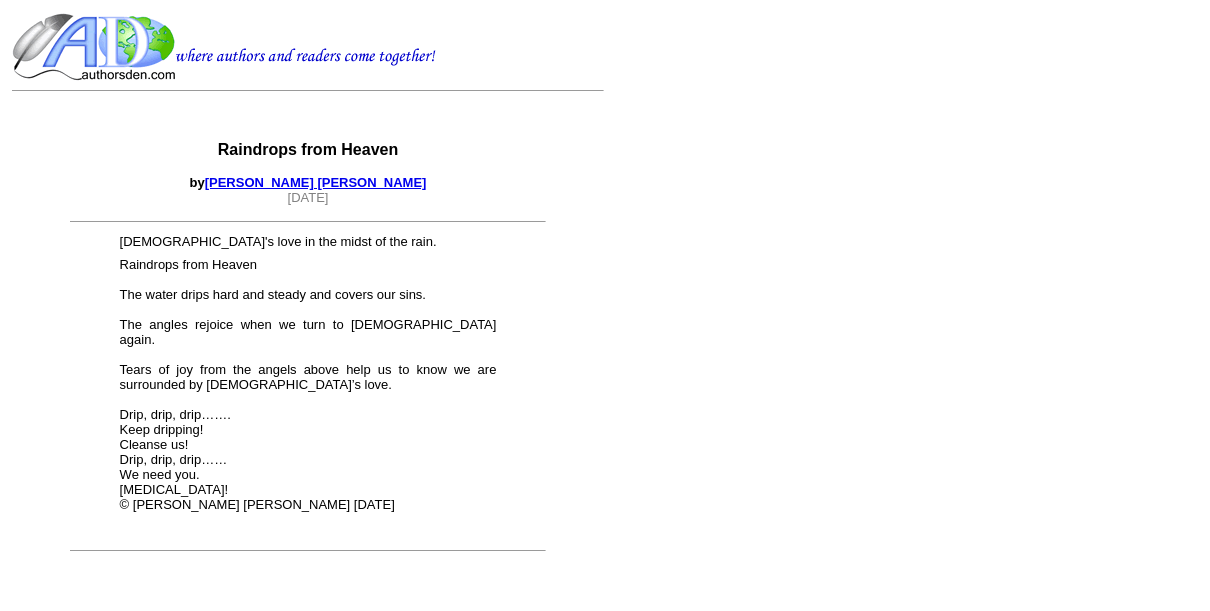 scroll, scrollTop: 0, scrollLeft: 0, axis: both 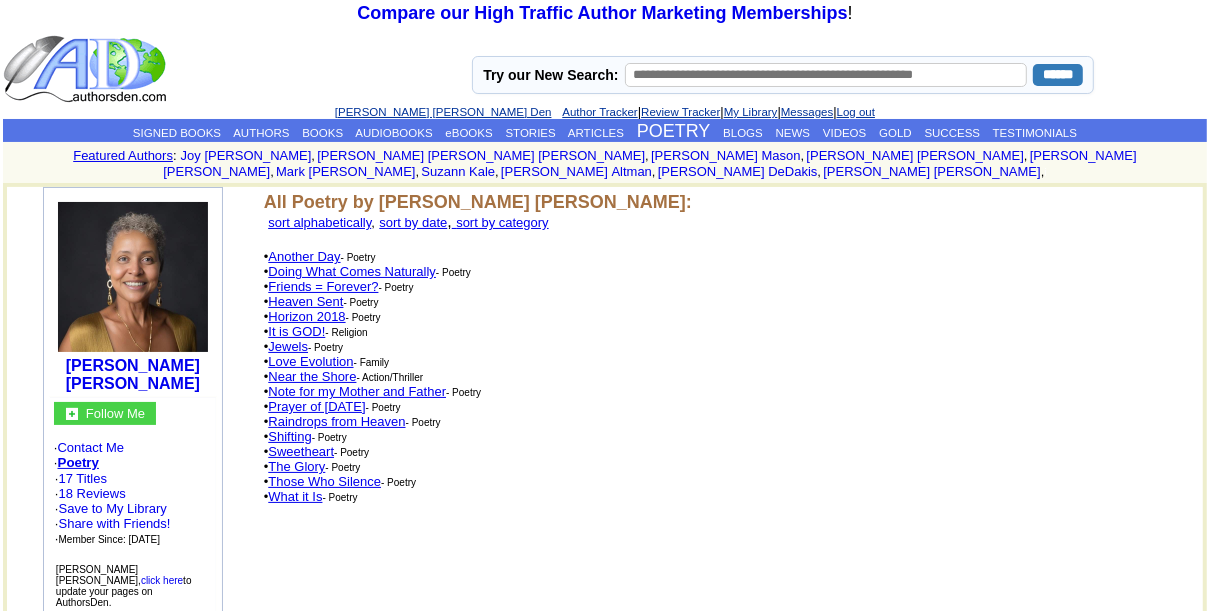 click on "The Glory" 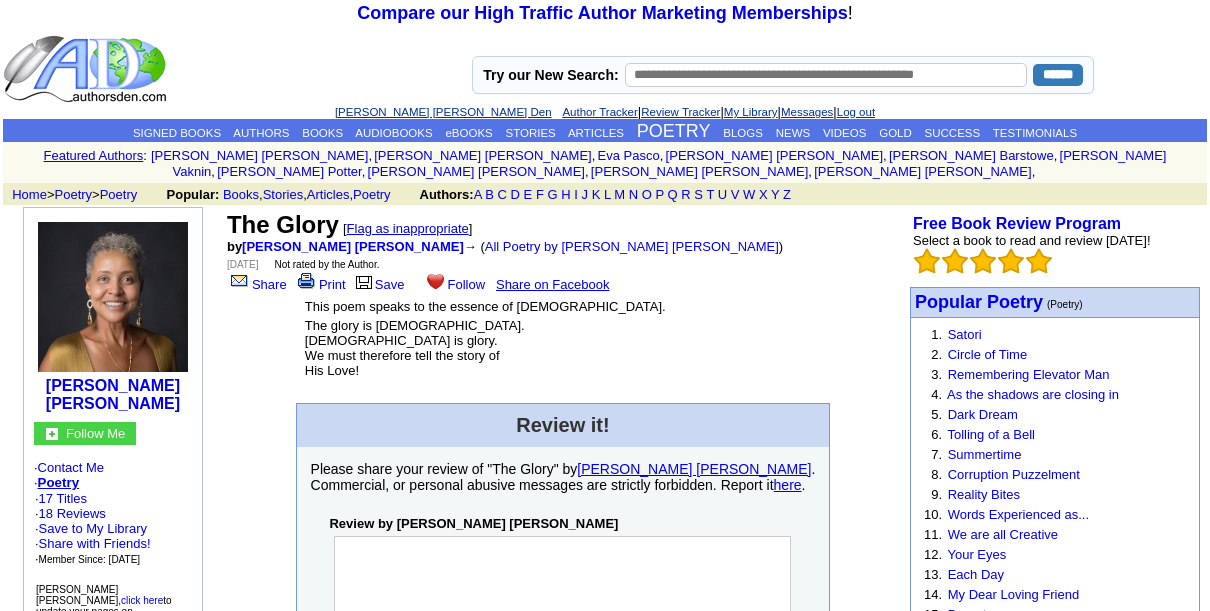 scroll, scrollTop: 0, scrollLeft: 0, axis: both 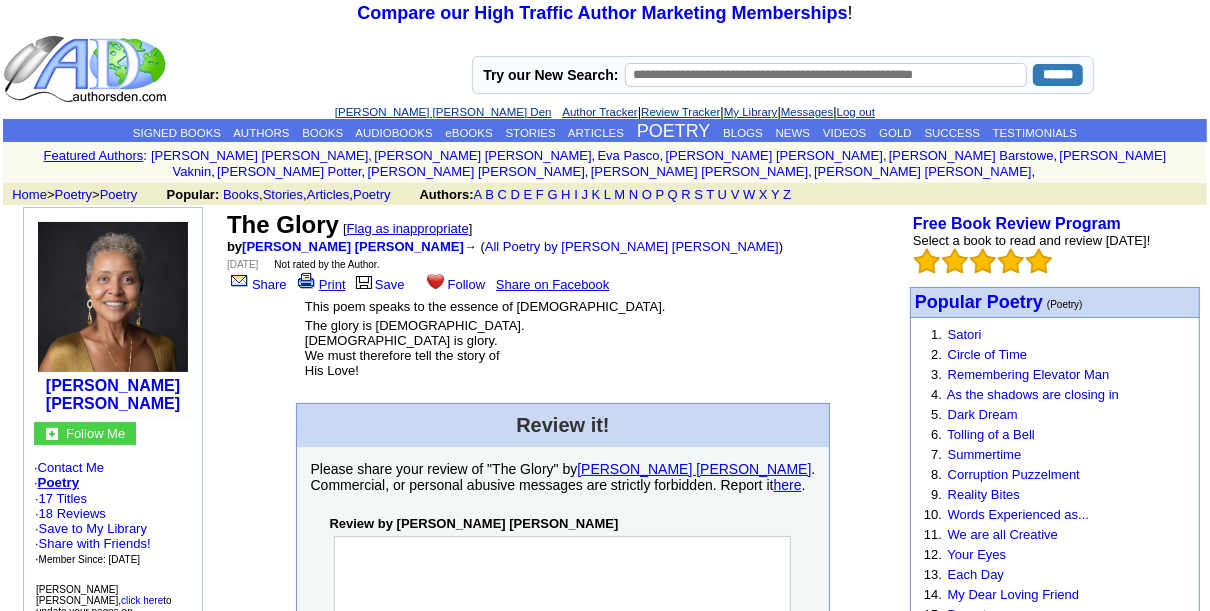 click on "Print" at bounding box center [320, 284] 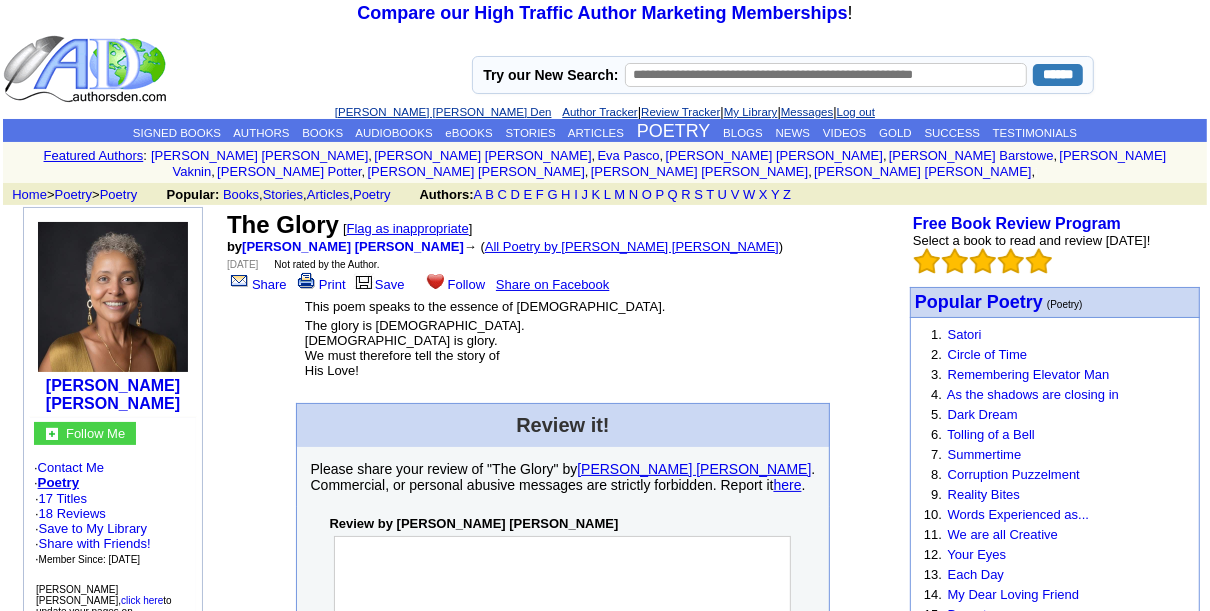 click on "All Poetry by tonia renee  lee" at bounding box center (632, 246) 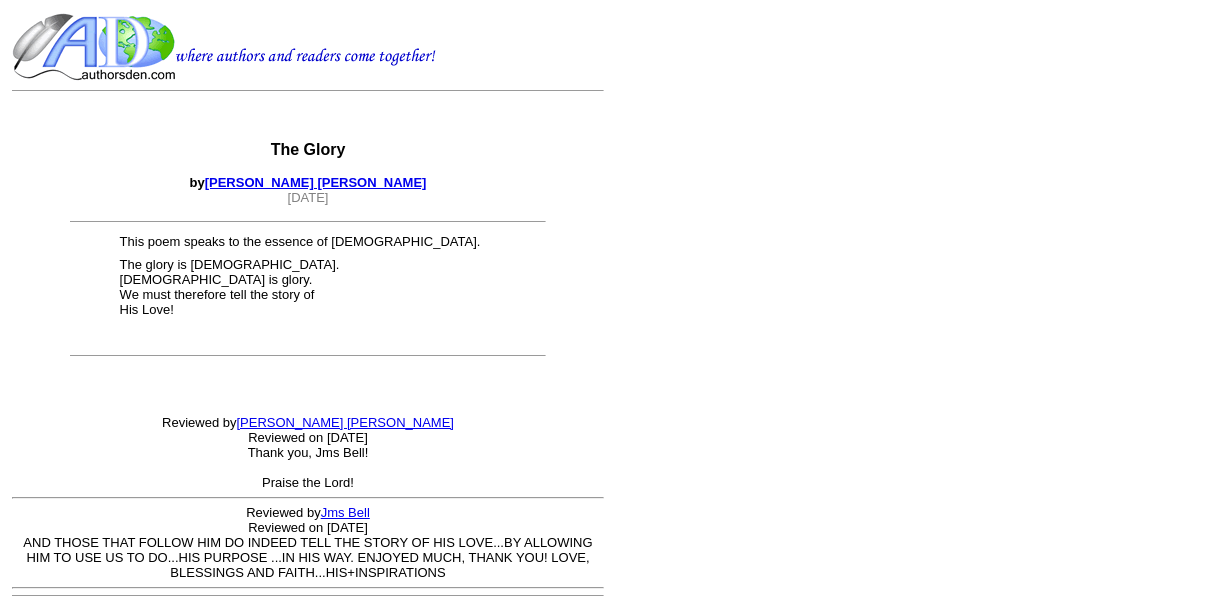 scroll, scrollTop: 0, scrollLeft: 0, axis: both 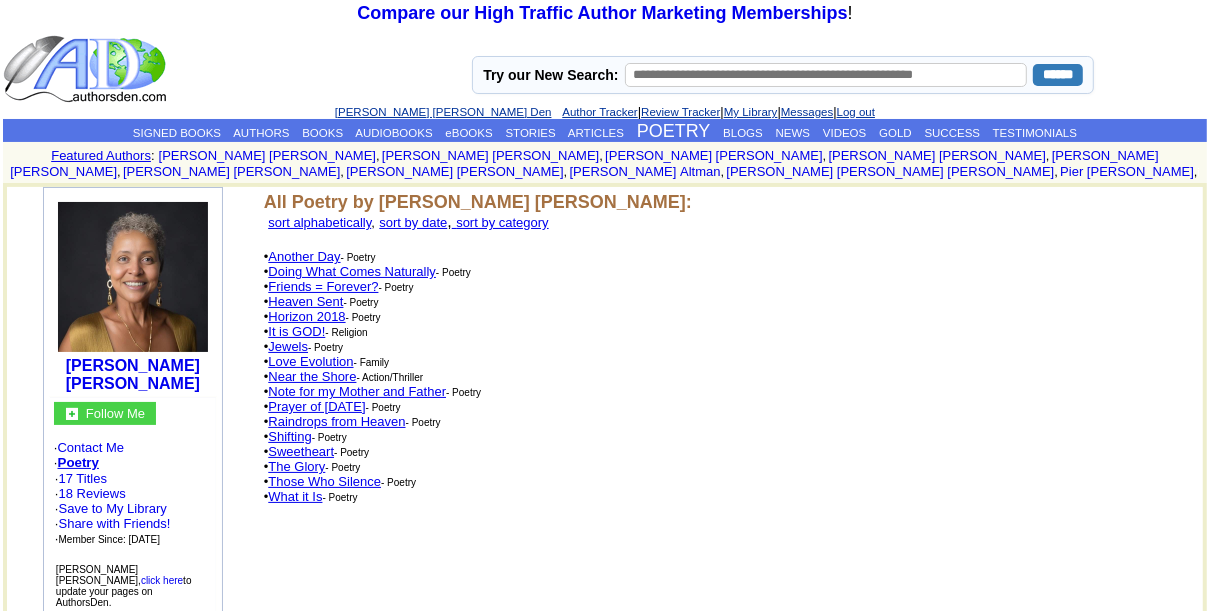 click on "Those Who Silence" 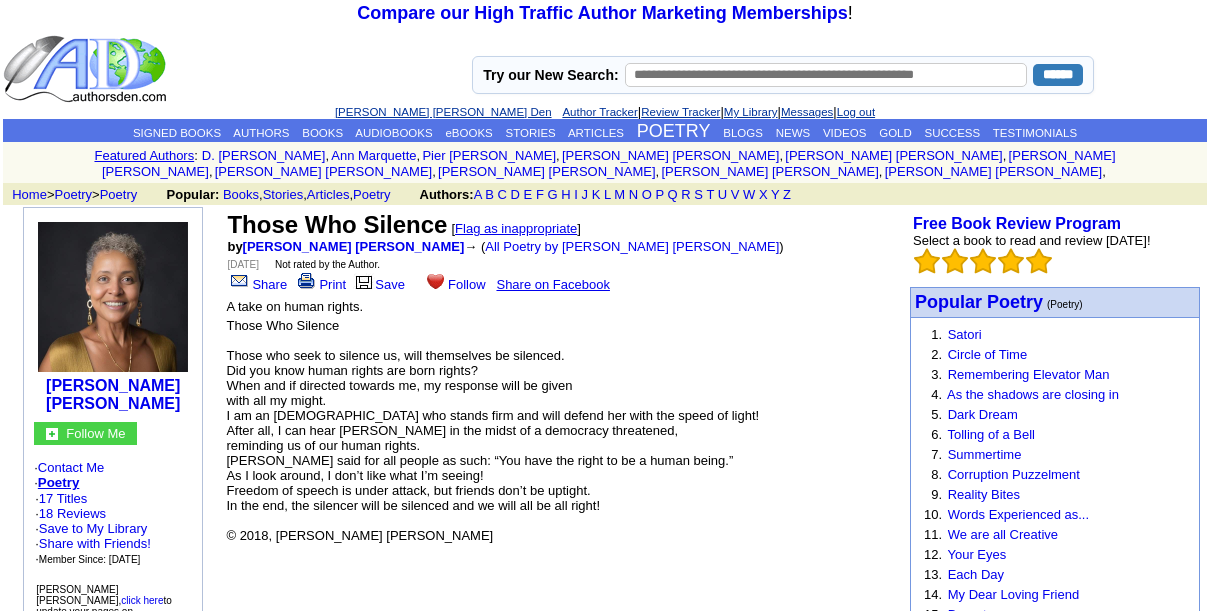 scroll, scrollTop: 0, scrollLeft: 0, axis: both 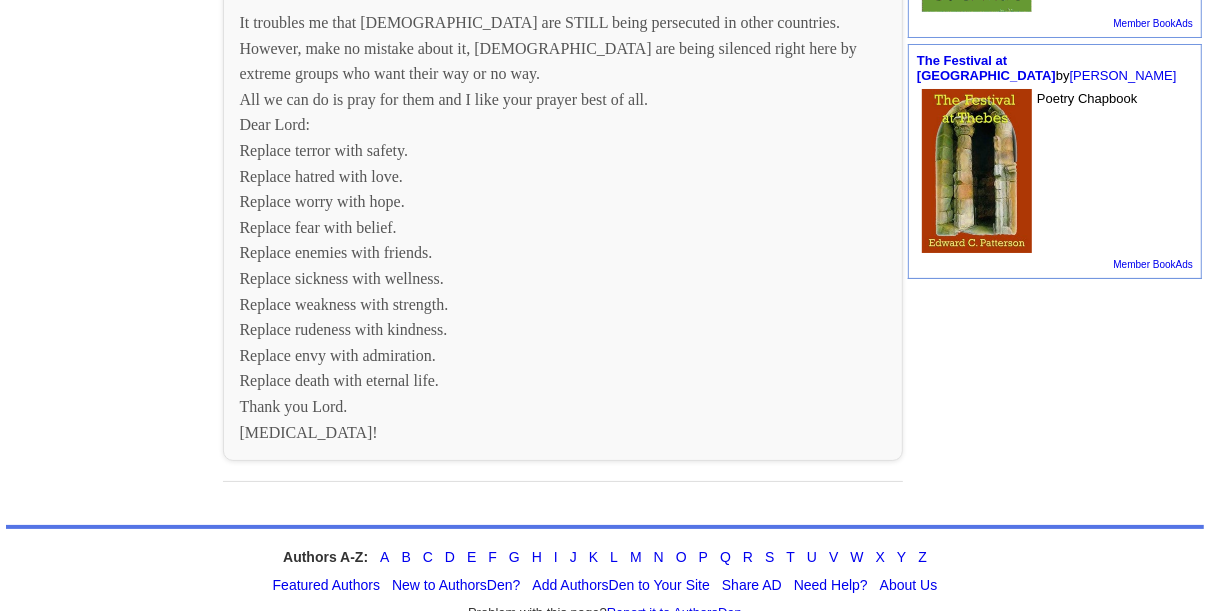 drag, startPoint x: 1209, startPoint y: 109, endPoint x: 1208, endPoint y: 7, distance: 102.0049 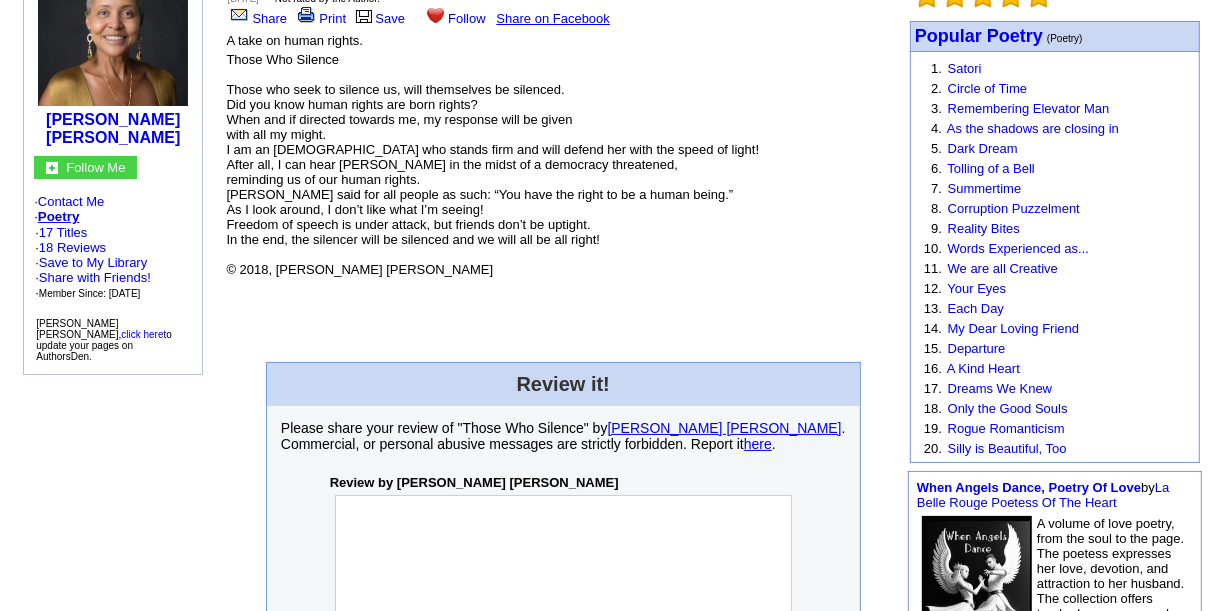 scroll, scrollTop: 170, scrollLeft: 0, axis: vertical 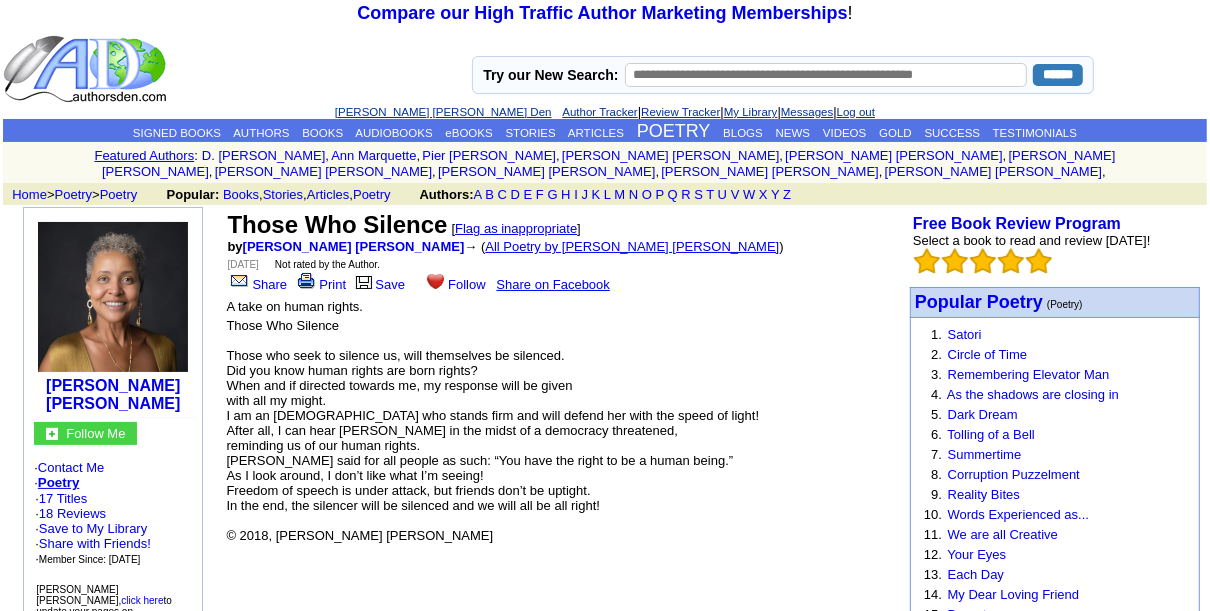 click on "All Poetry by tonia renee  lee" at bounding box center [632, 246] 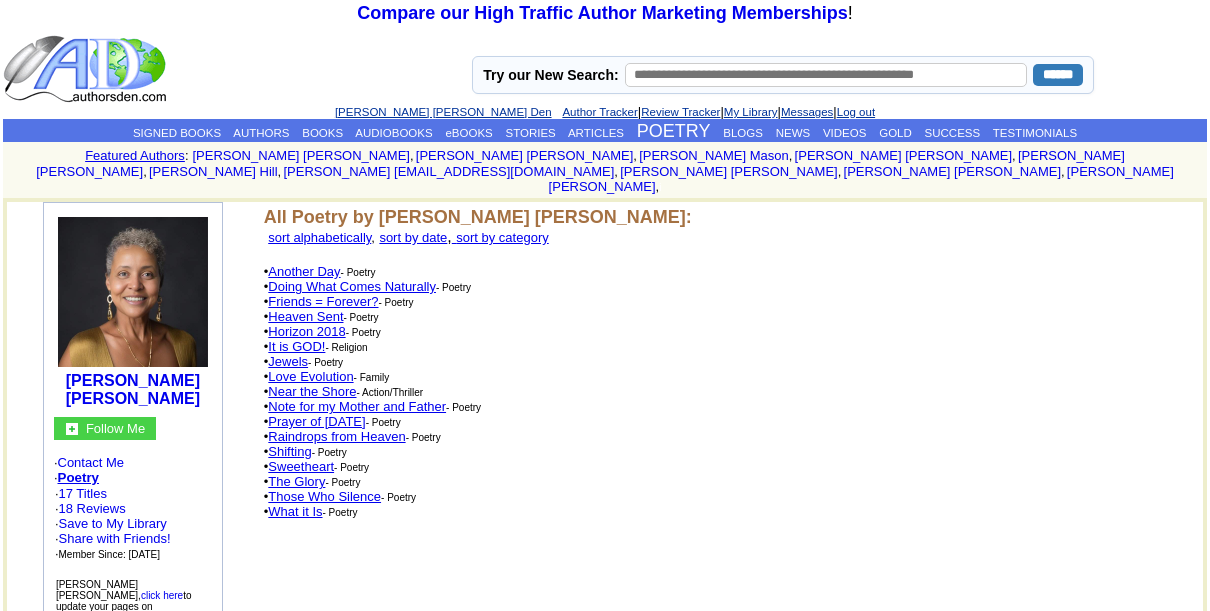 scroll, scrollTop: 0, scrollLeft: 0, axis: both 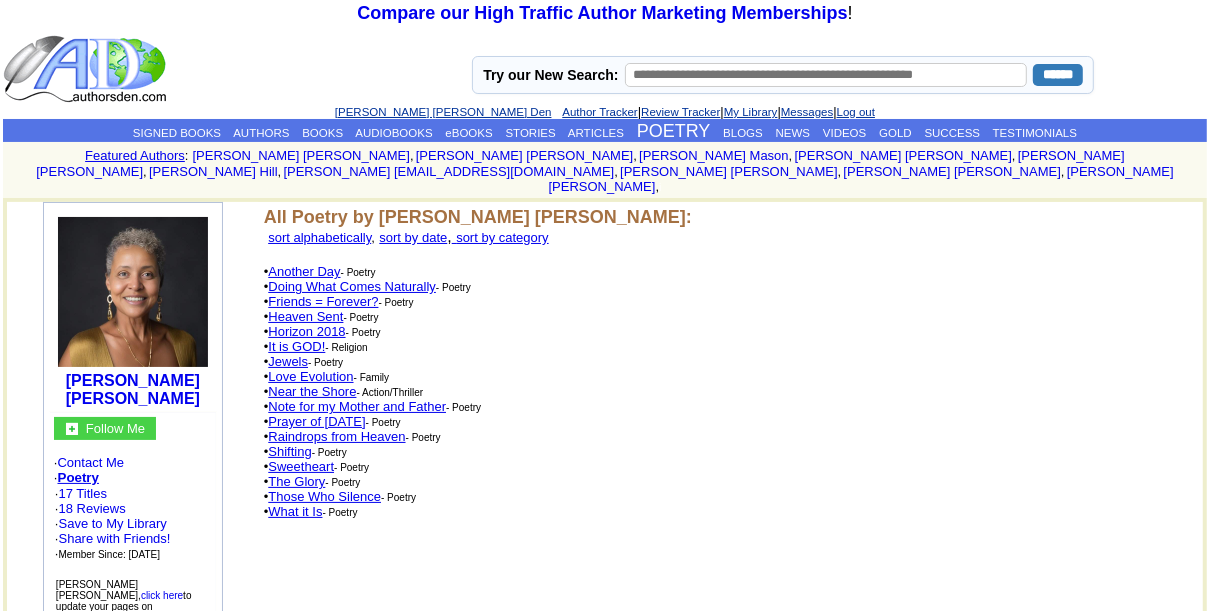 click on "What it Is" 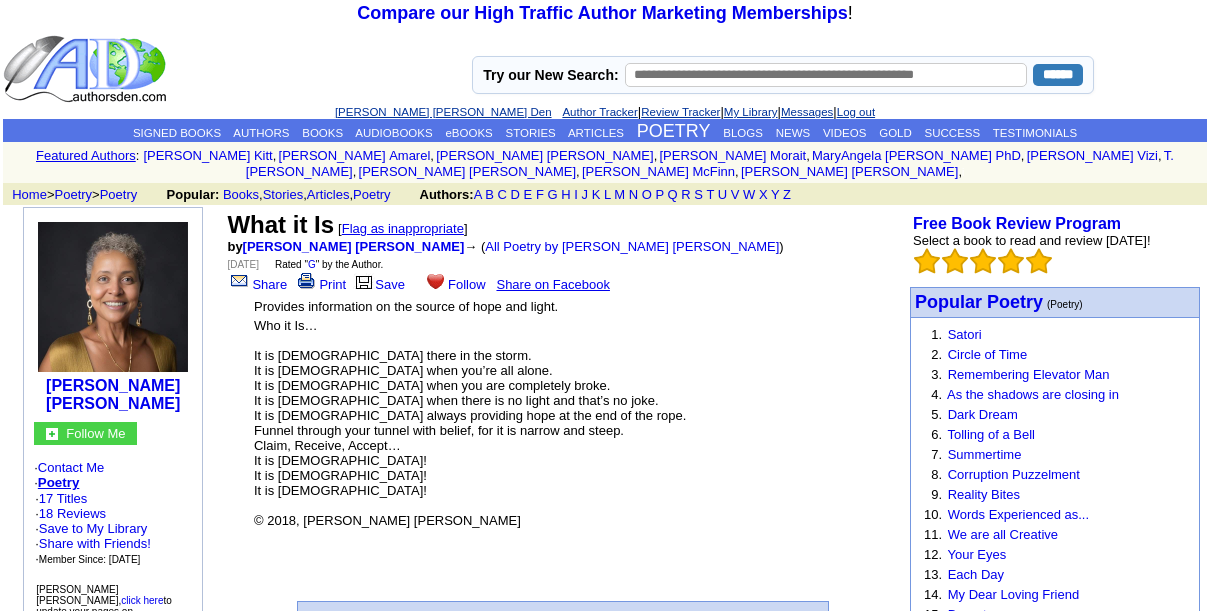 scroll, scrollTop: 0, scrollLeft: 0, axis: both 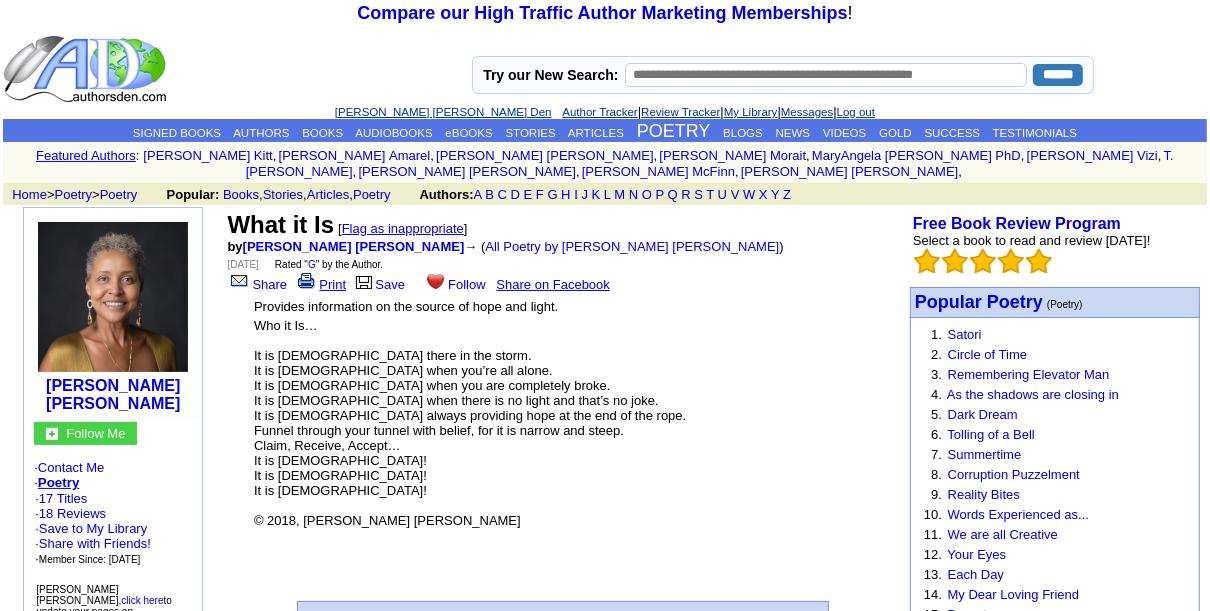click on "Print" at bounding box center (320, 284) 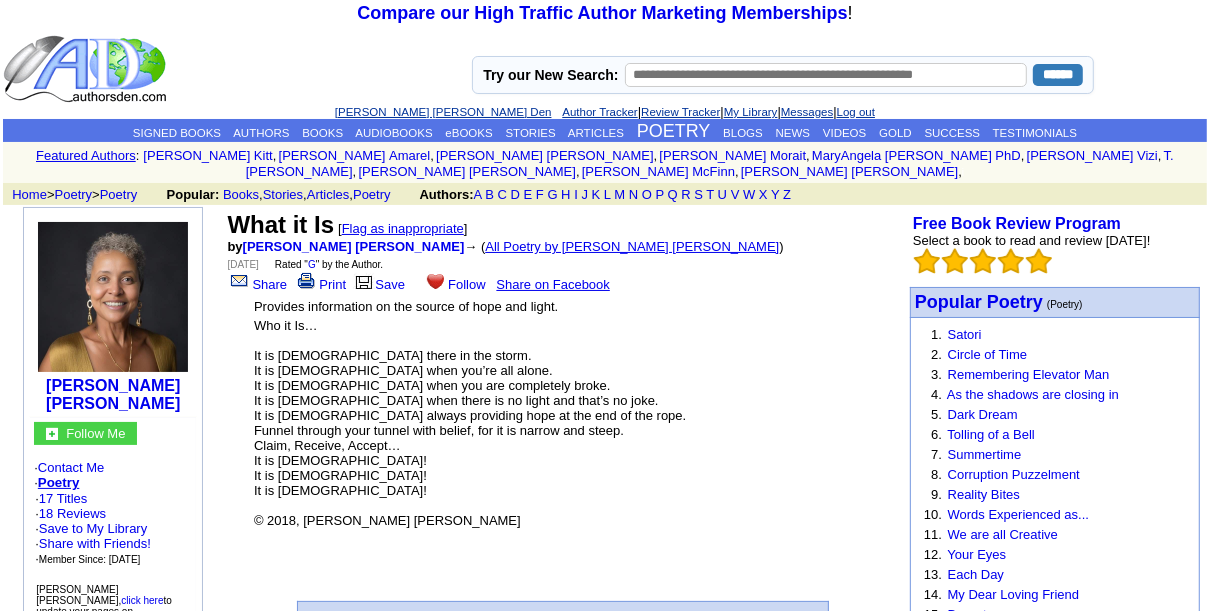 click on "All Poetry by tonia renee  lee" at bounding box center [632, 246] 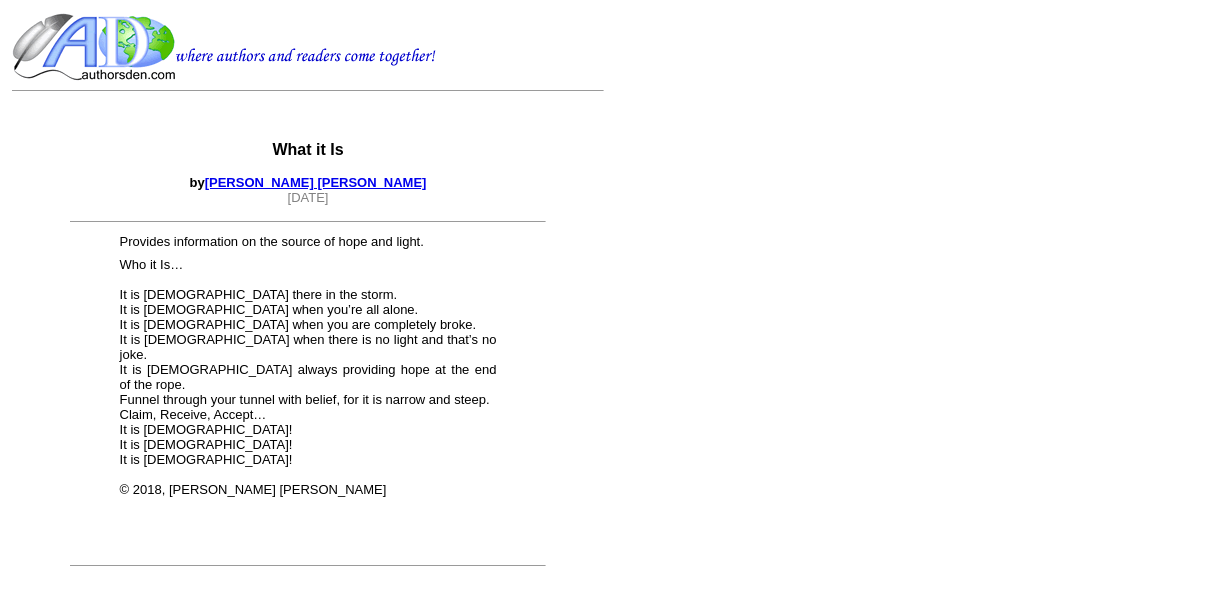 scroll, scrollTop: 0, scrollLeft: 0, axis: both 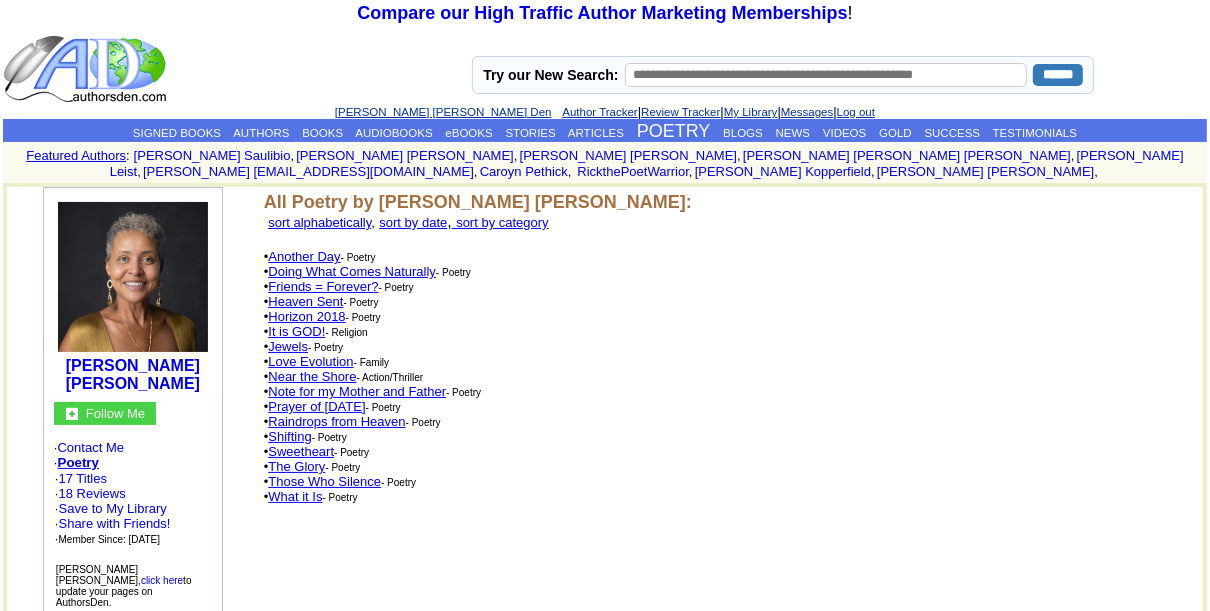 click on "Another Day" 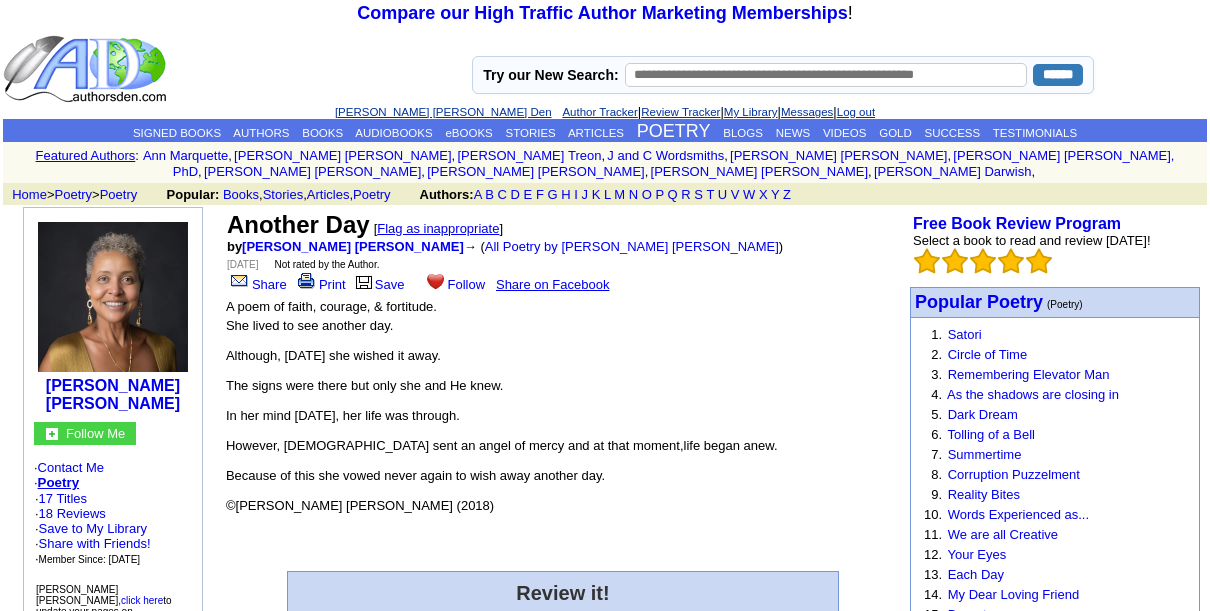scroll, scrollTop: 0, scrollLeft: 0, axis: both 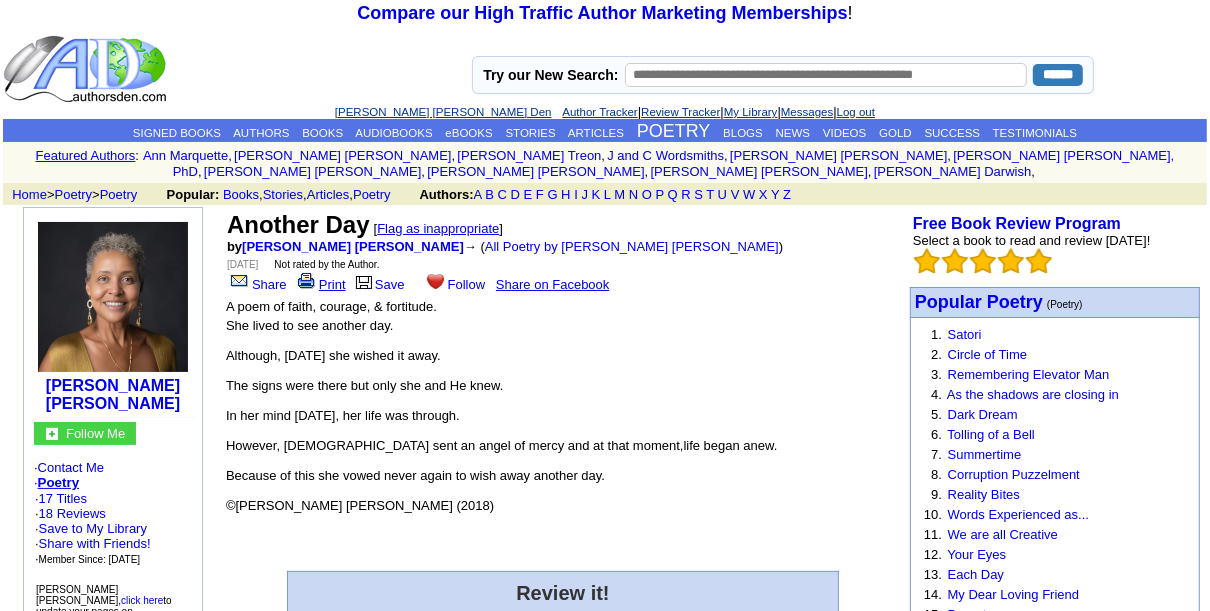 click on "Print" at bounding box center [320, 284] 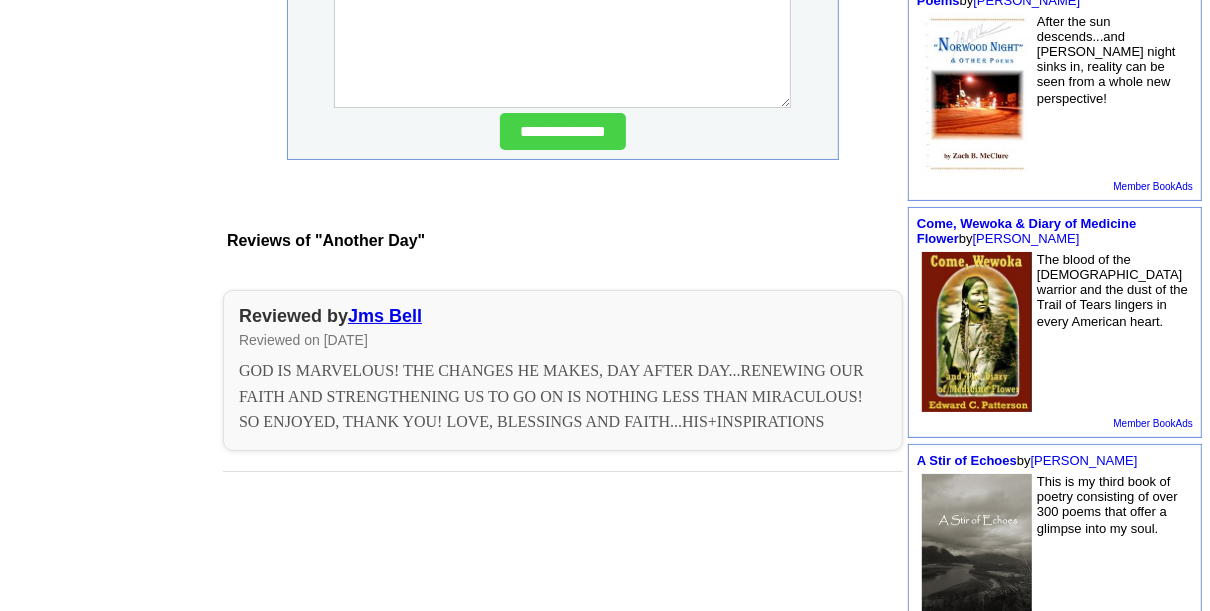 scroll, scrollTop: 810, scrollLeft: 0, axis: vertical 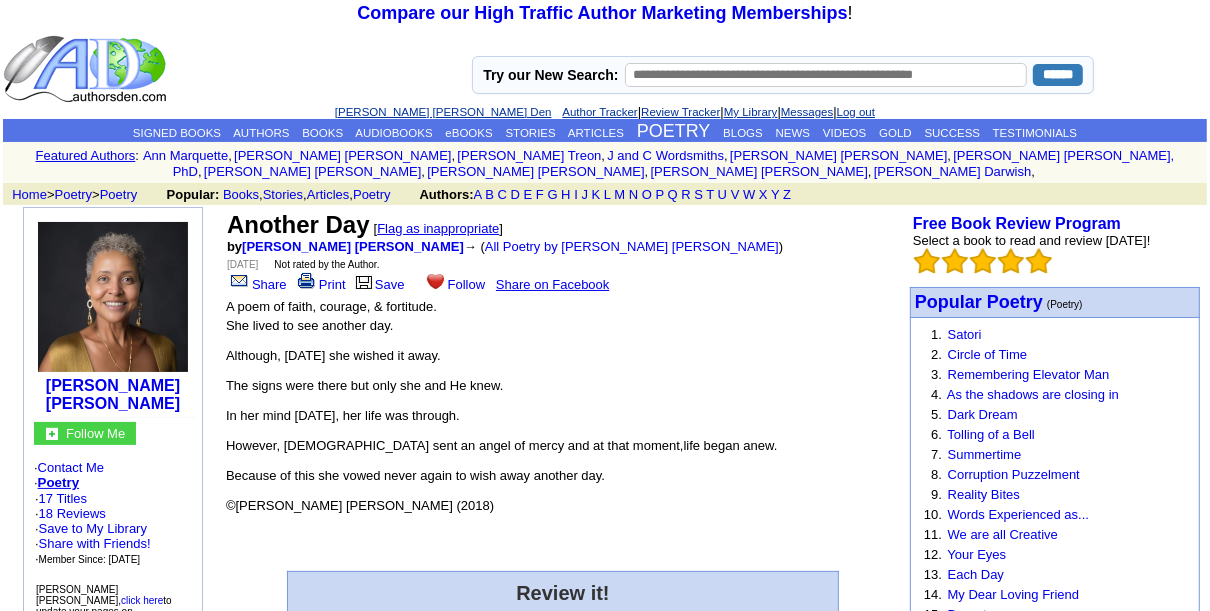 click on "Log out" at bounding box center (856, 112) 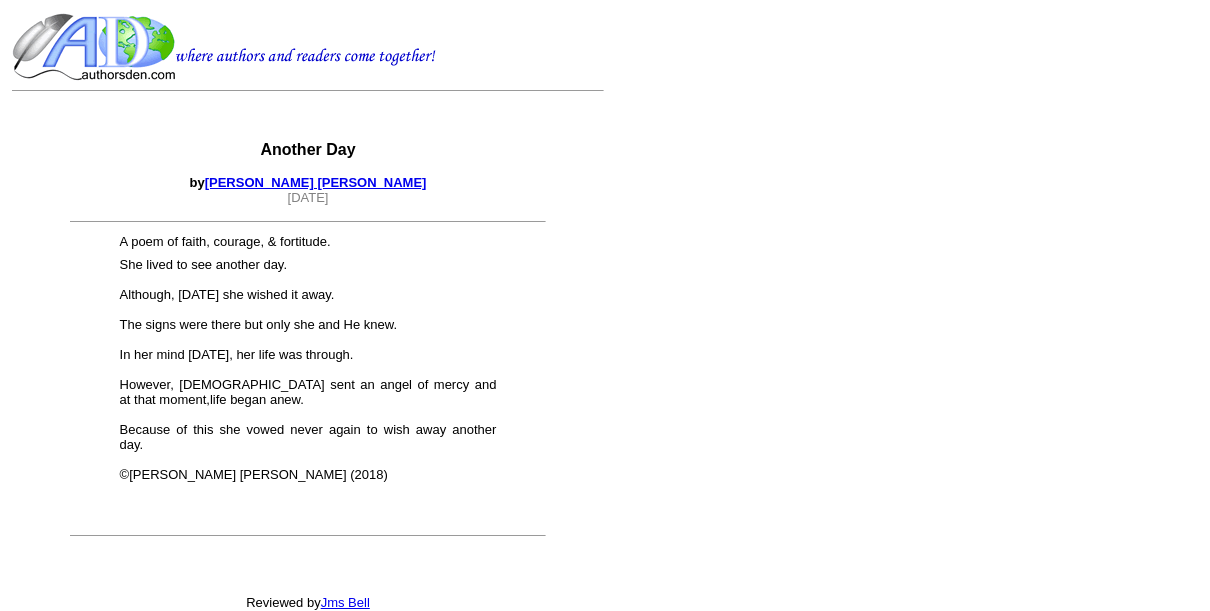 scroll, scrollTop: 0, scrollLeft: 0, axis: both 